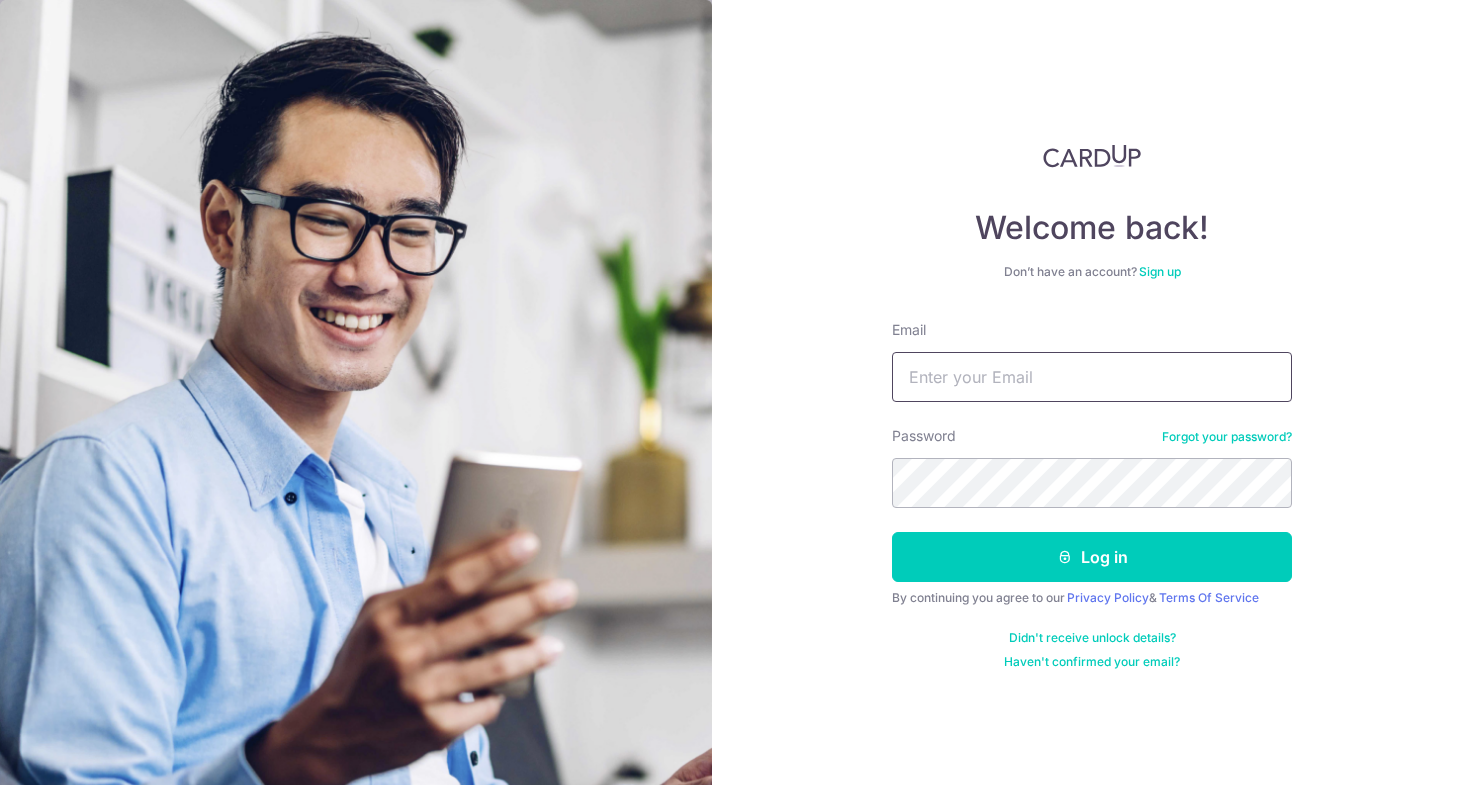 scroll, scrollTop: 0, scrollLeft: 0, axis: both 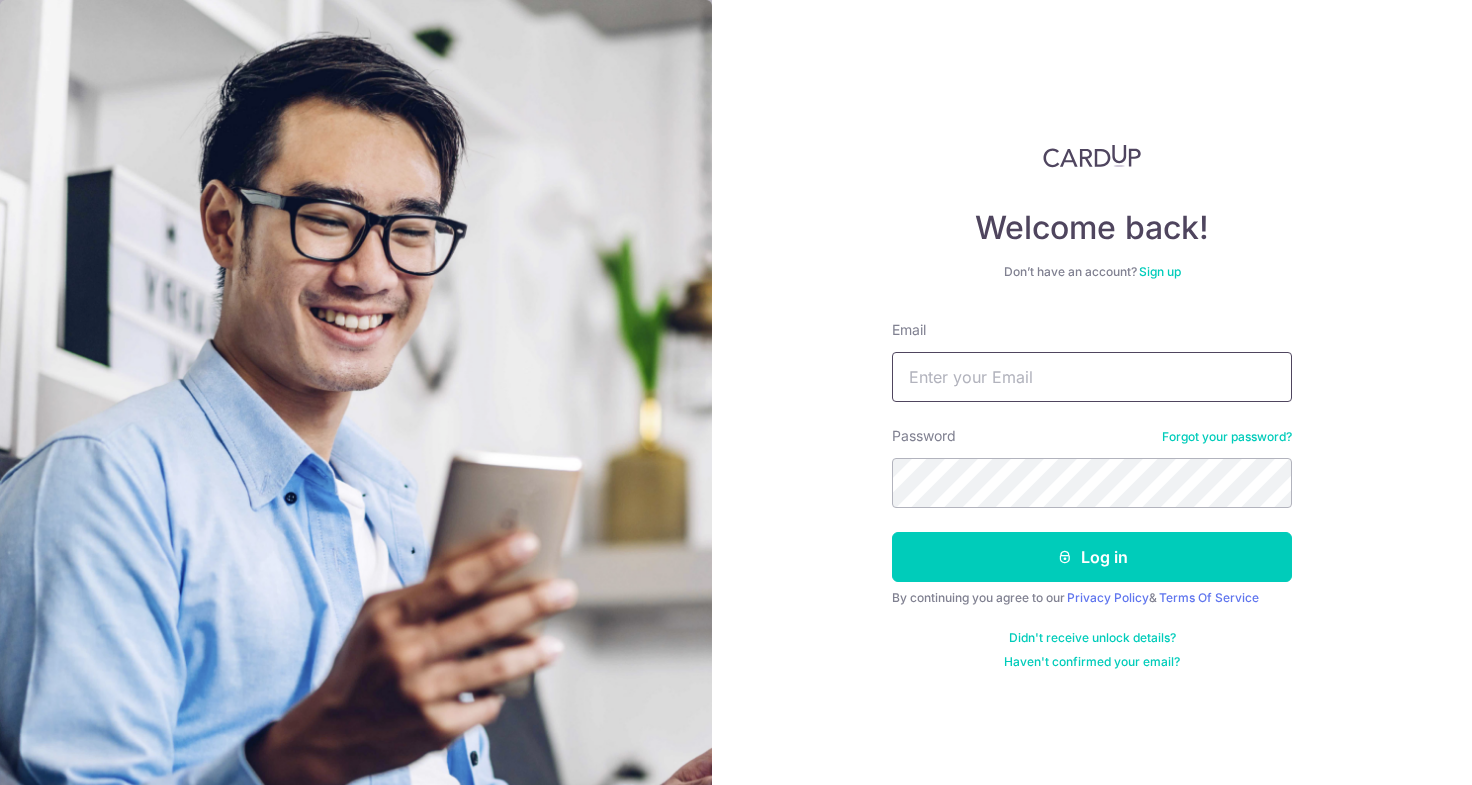 type on "[EMAIL]" 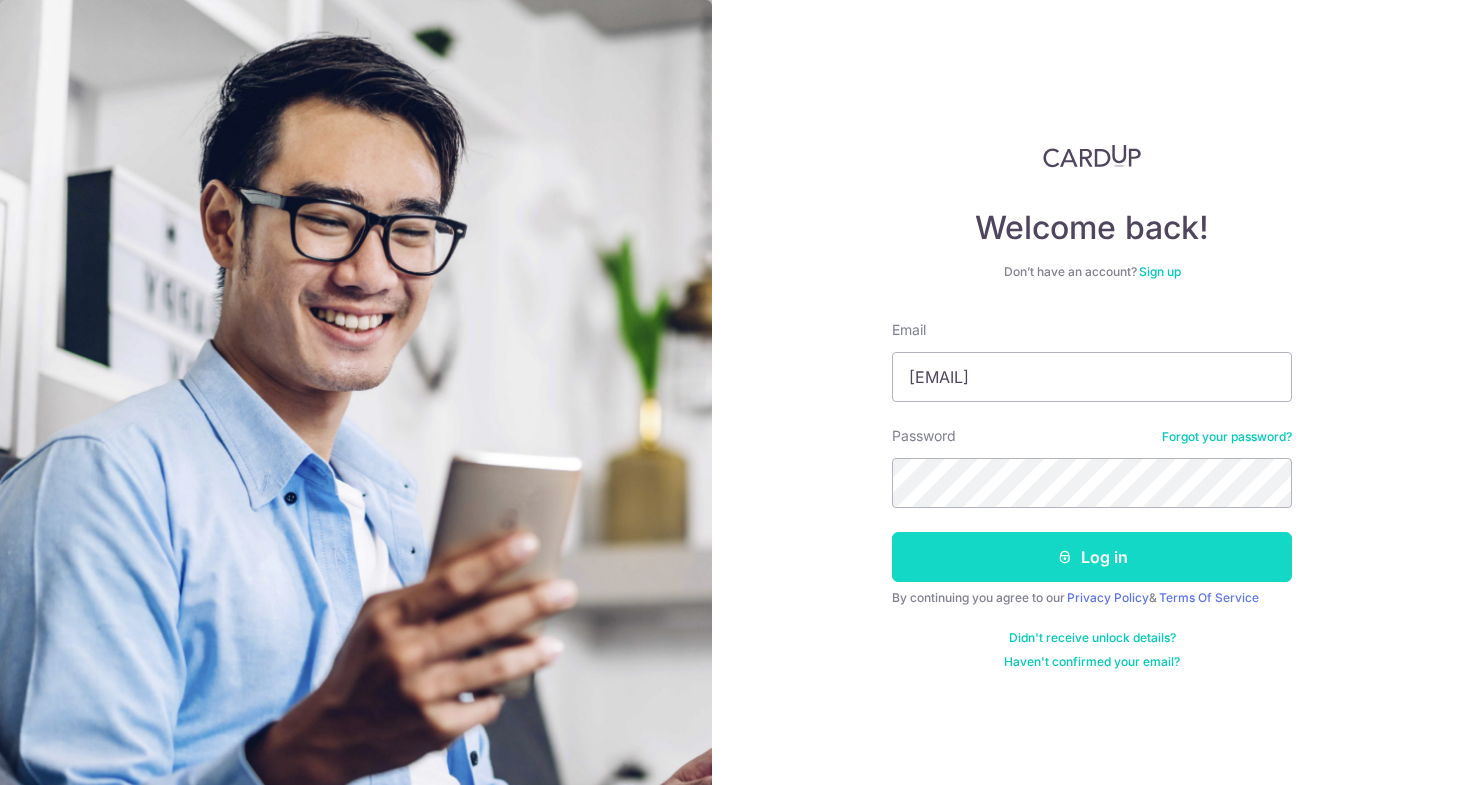 click on "Log in" at bounding box center [1092, 557] 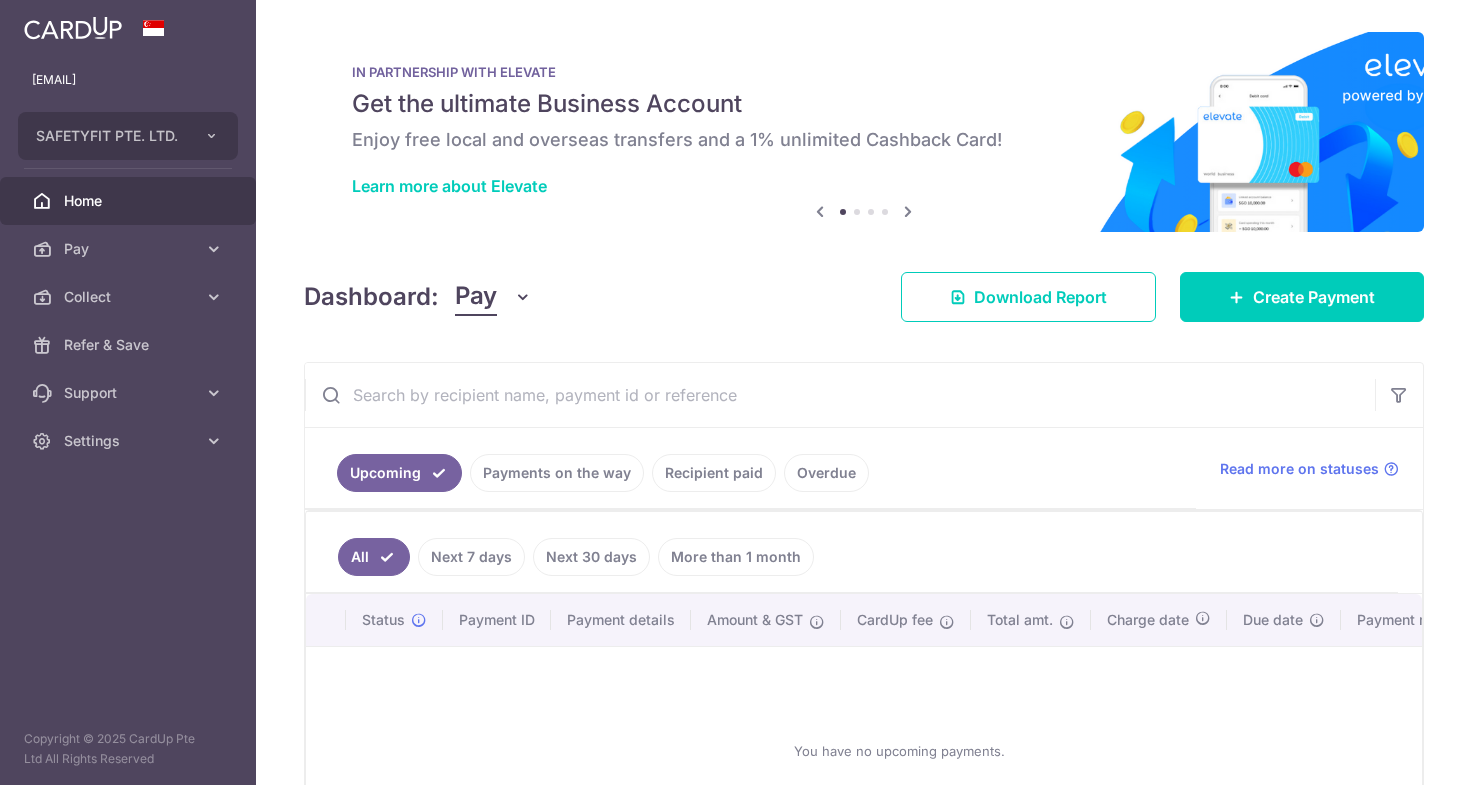 scroll, scrollTop: 0, scrollLeft: 0, axis: both 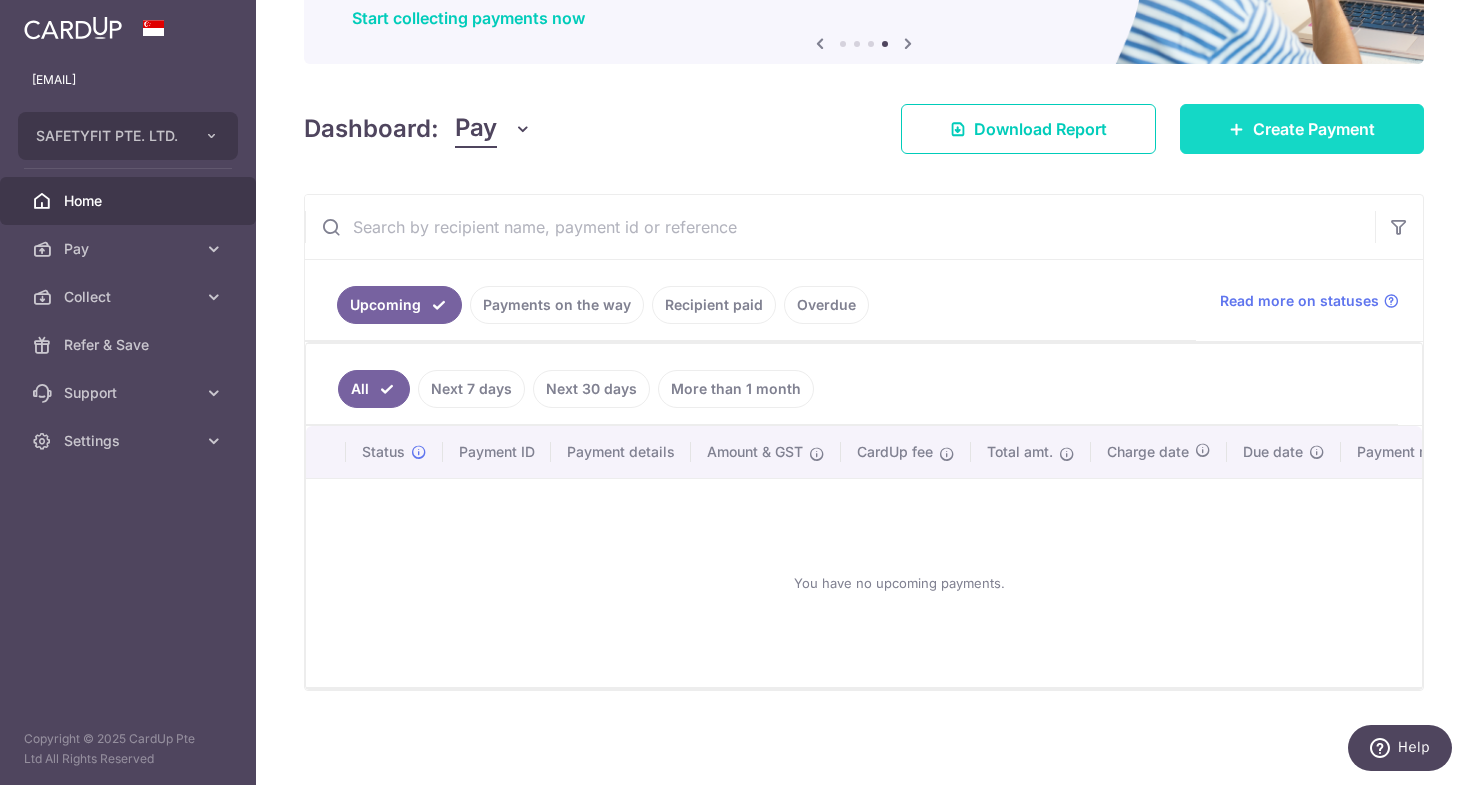 click on "Create Payment" at bounding box center [1314, 129] 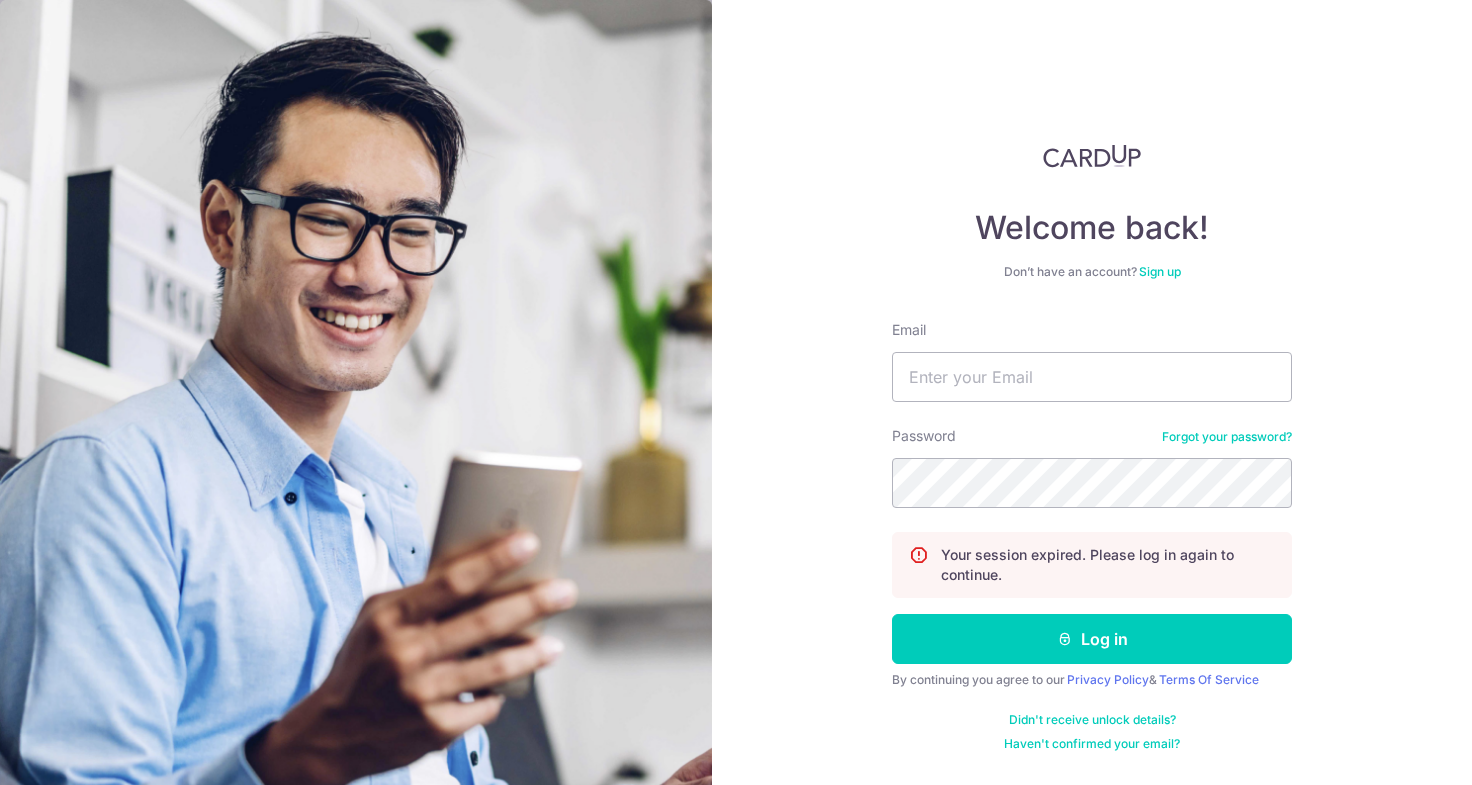 scroll, scrollTop: 0, scrollLeft: 0, axis: both 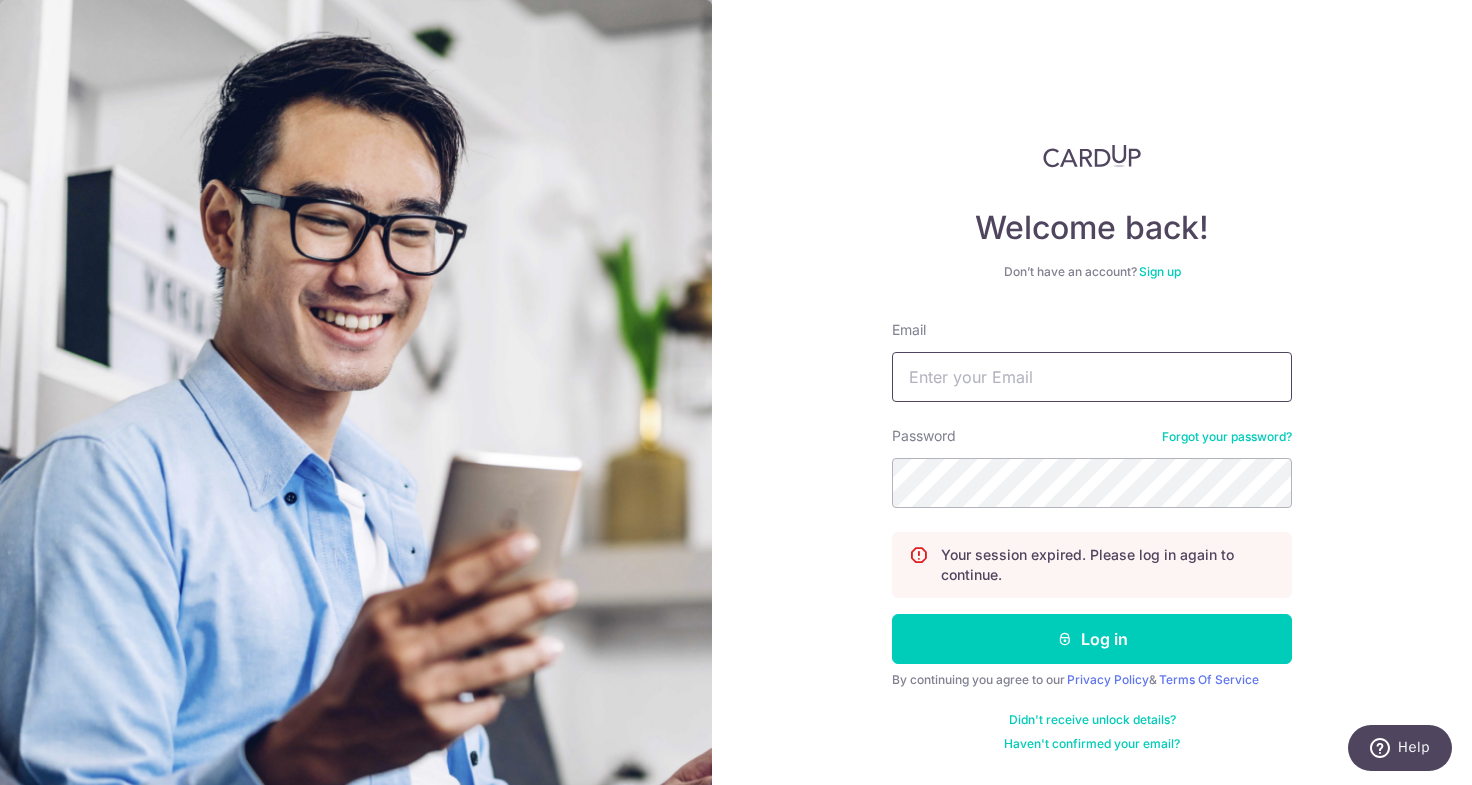 click on "Email" at bounding box center (1092, 377) 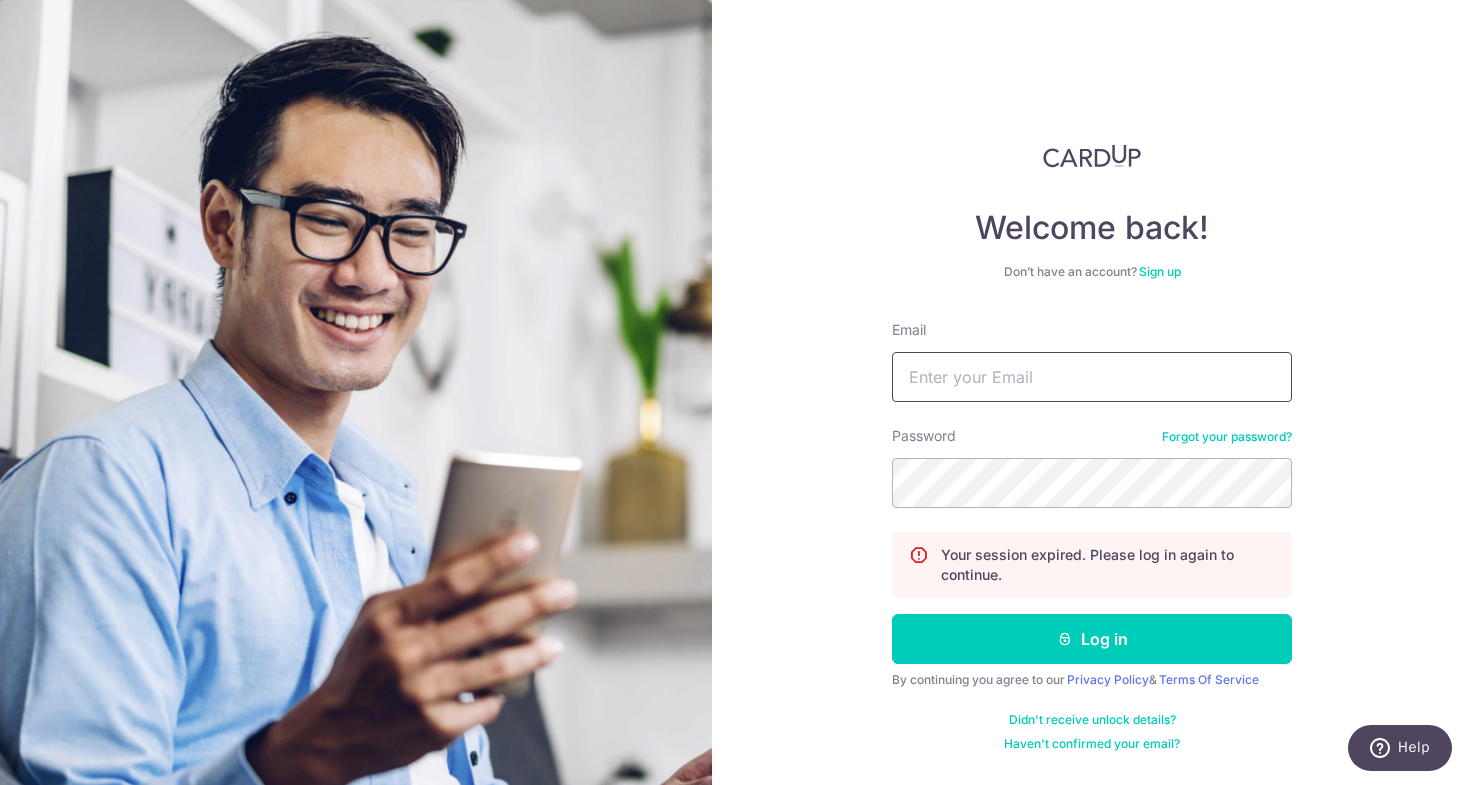 type on "sumi.yeo@safetyfit.sg" 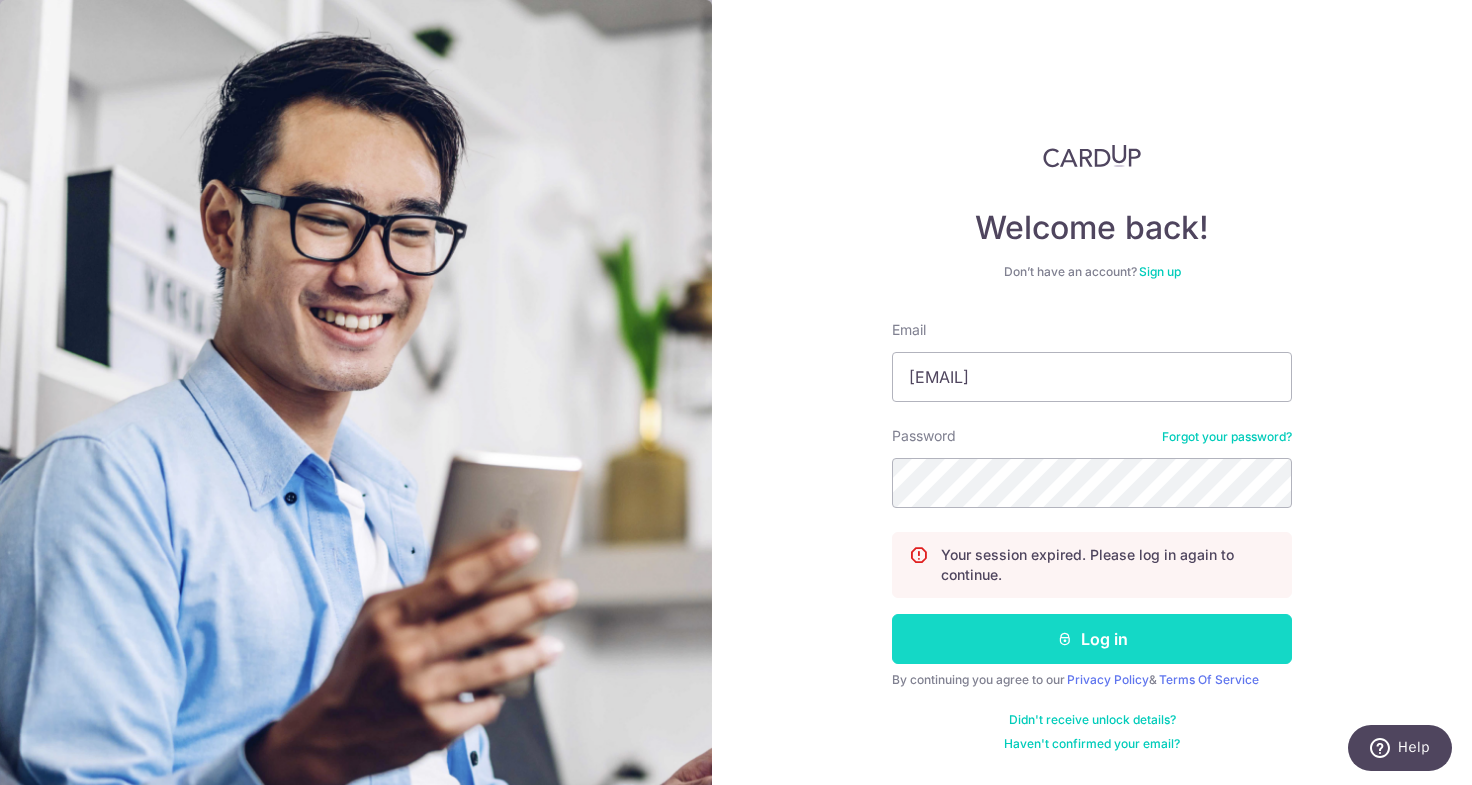 click on "Log in" at bounding box center (1092, 639) 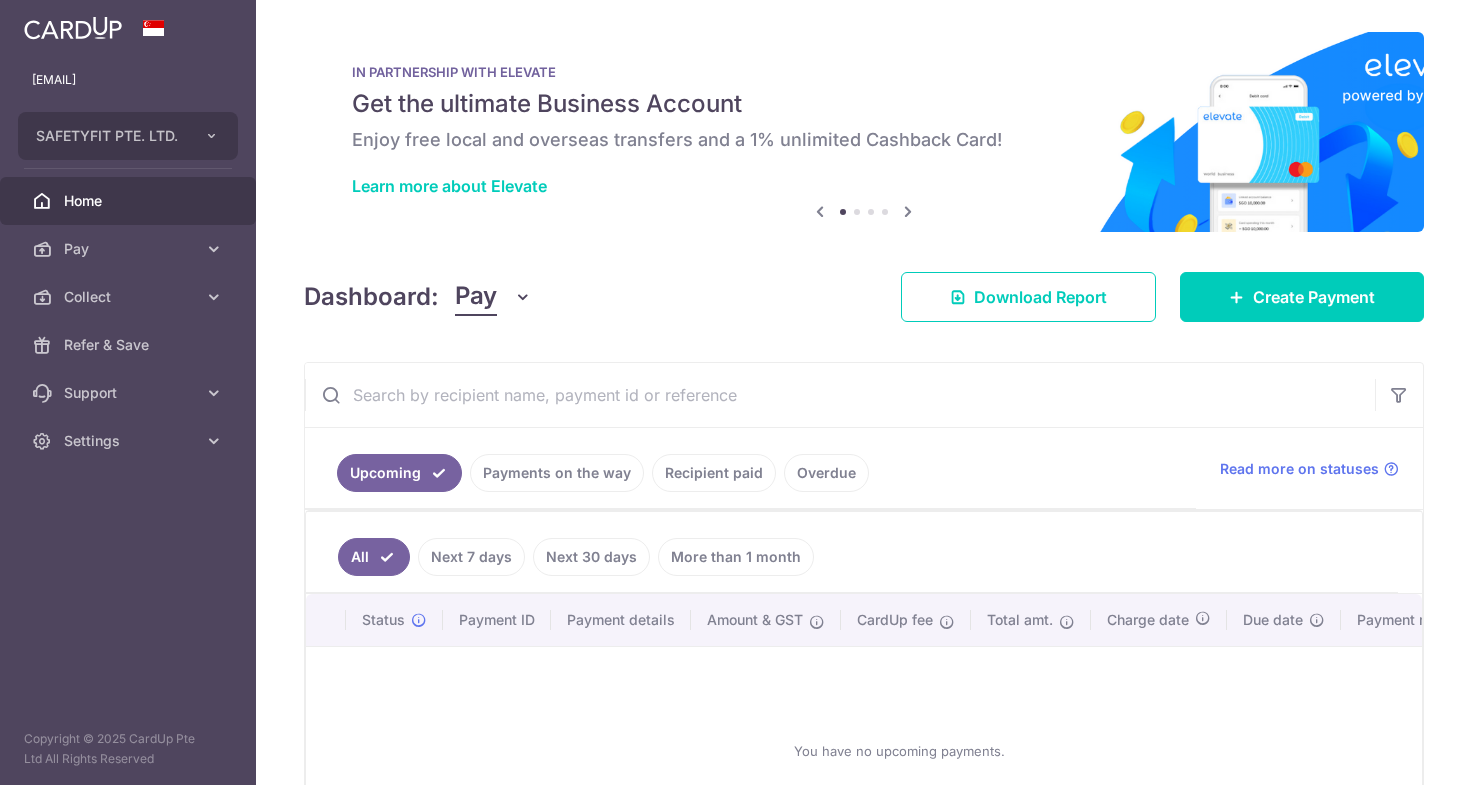 scroll, scrollTop: 0, scrollLeft: 0, axis: both 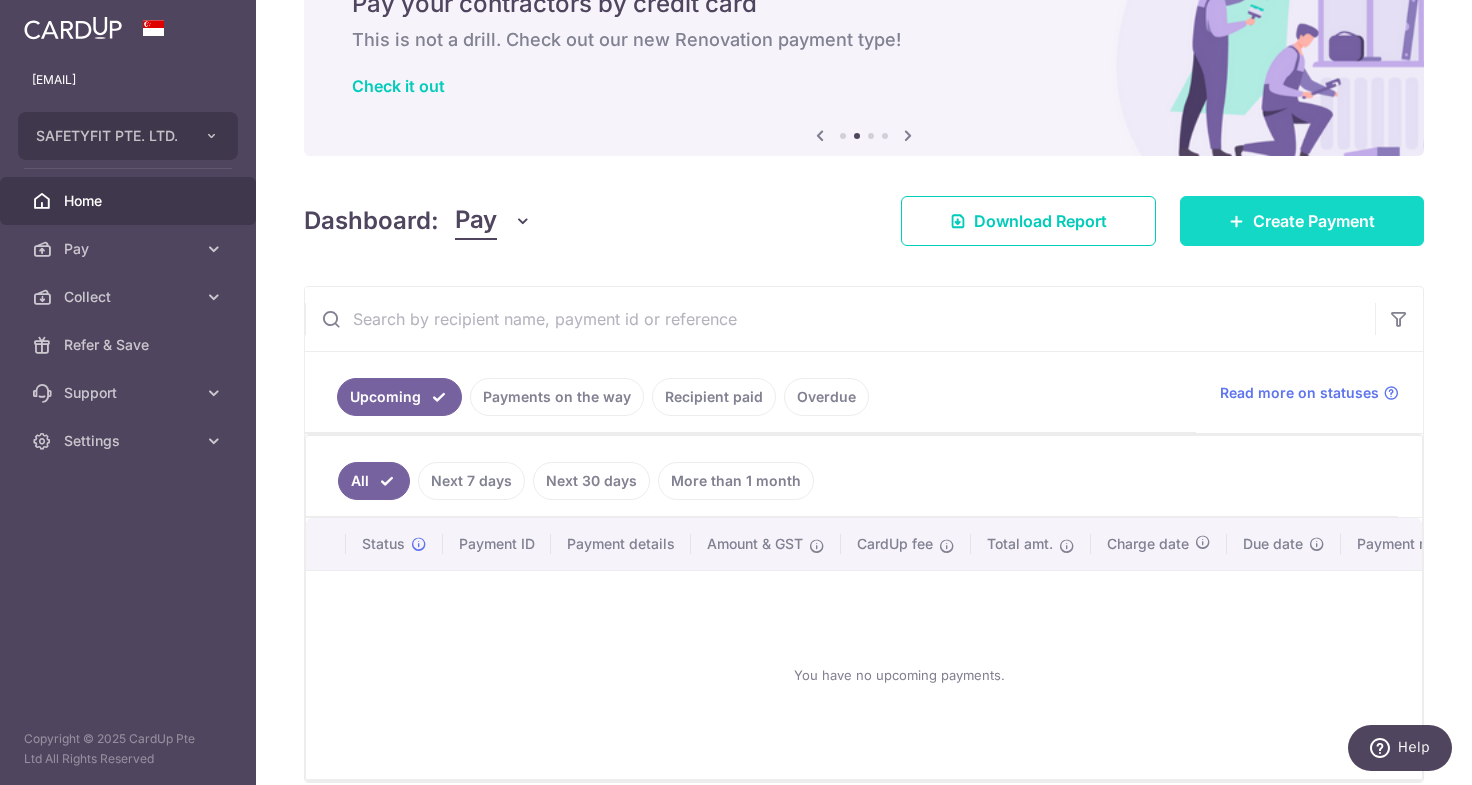 click on "Create Payment" at bounding box center (1302, 221) 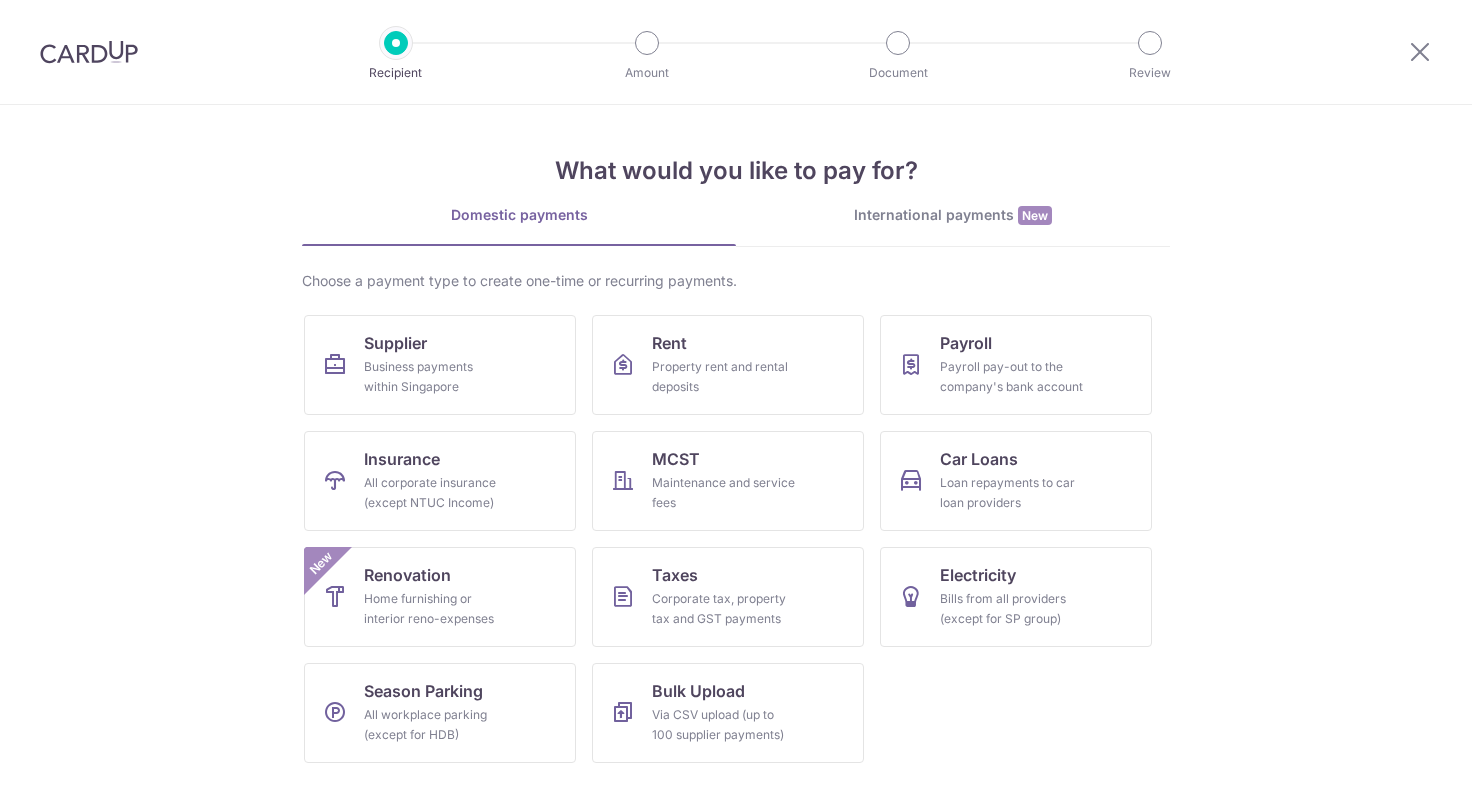 scroll, scrollTop: 0, scrollLeft: 0, axis: both 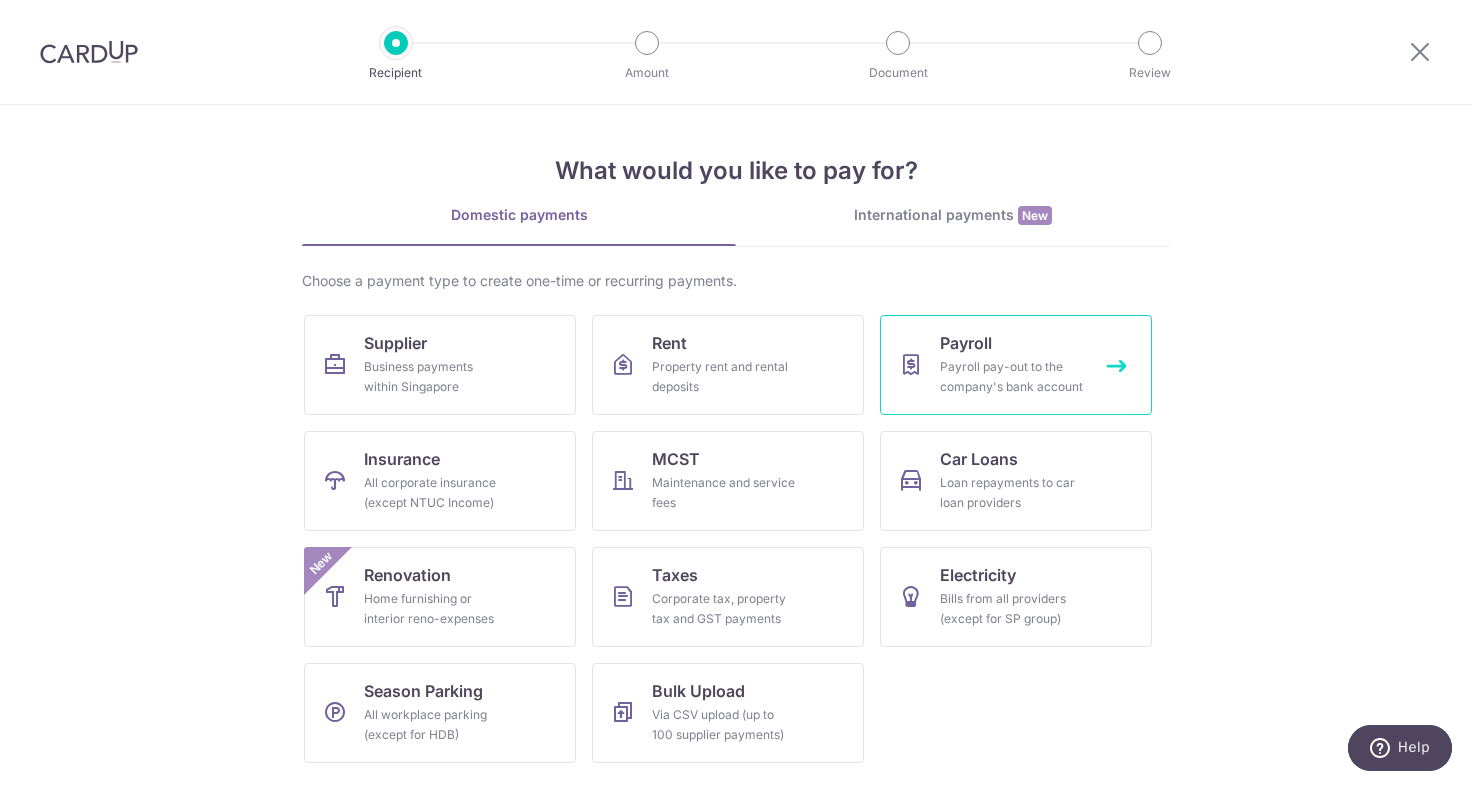 click on "Payroll" at bounding box center [966, 343] 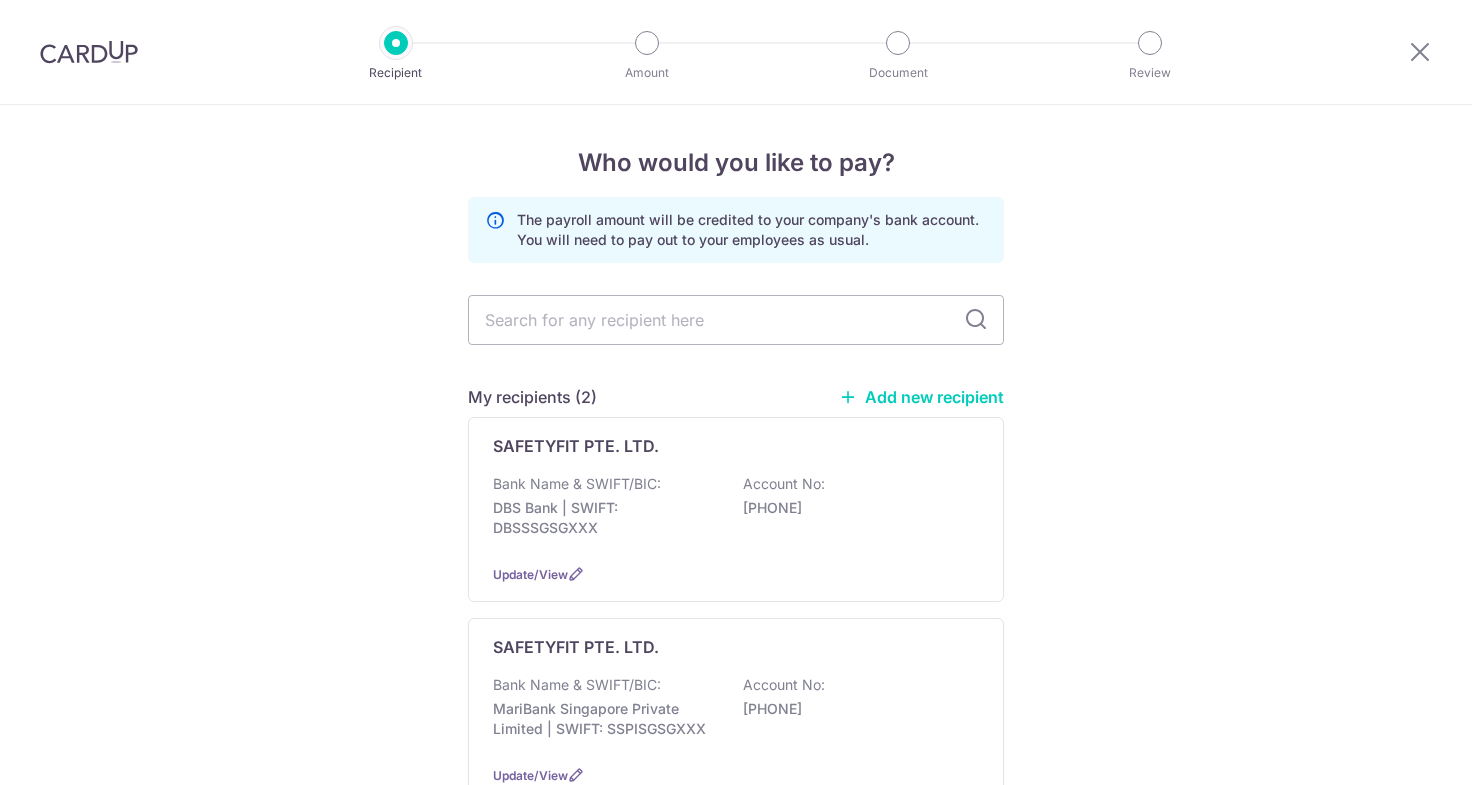 scroll, scrollTop: 0, scrollLeft: 0, axis: both 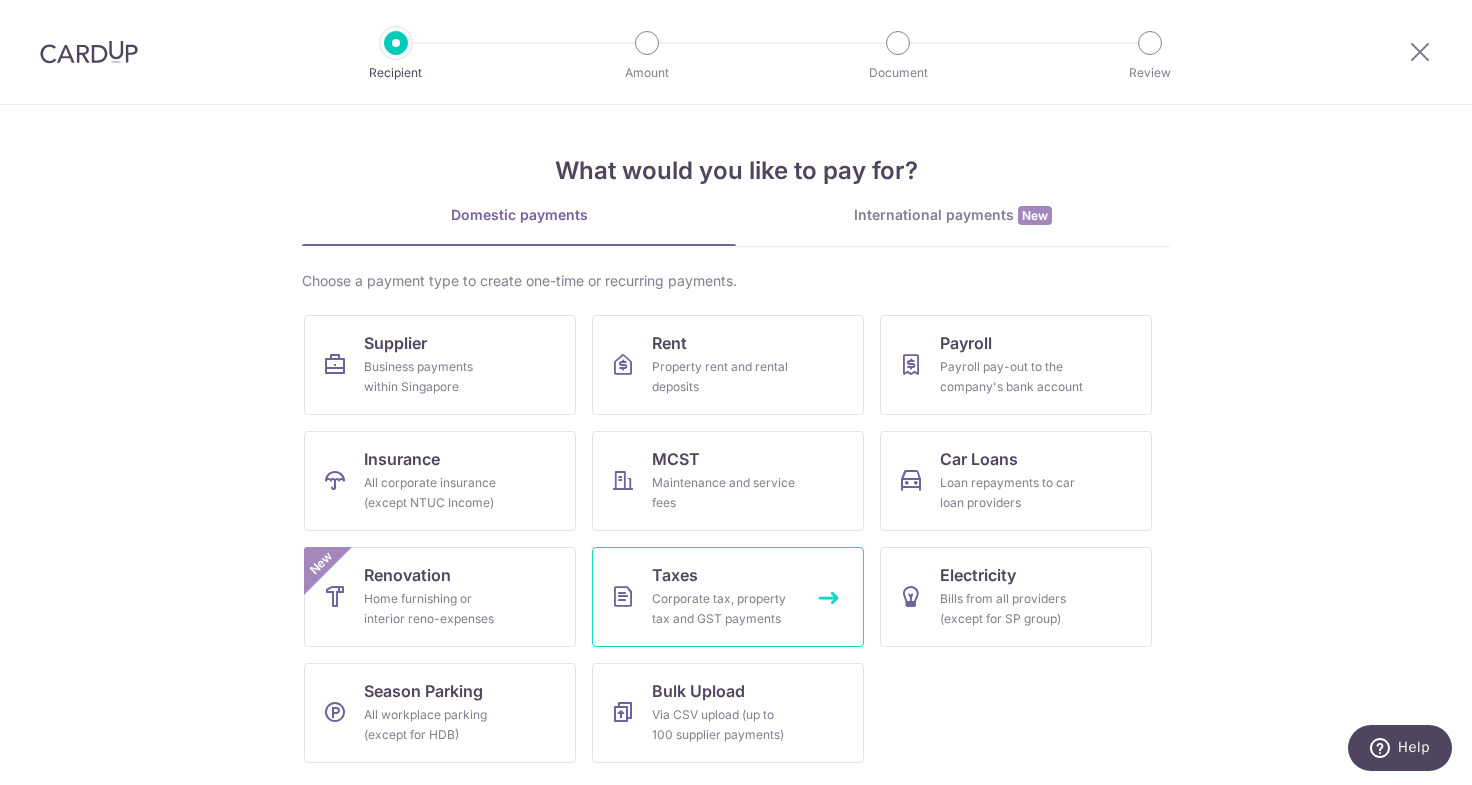 click on "Corporate tax, property tax and GST payments" at bounding box center [724, 609] 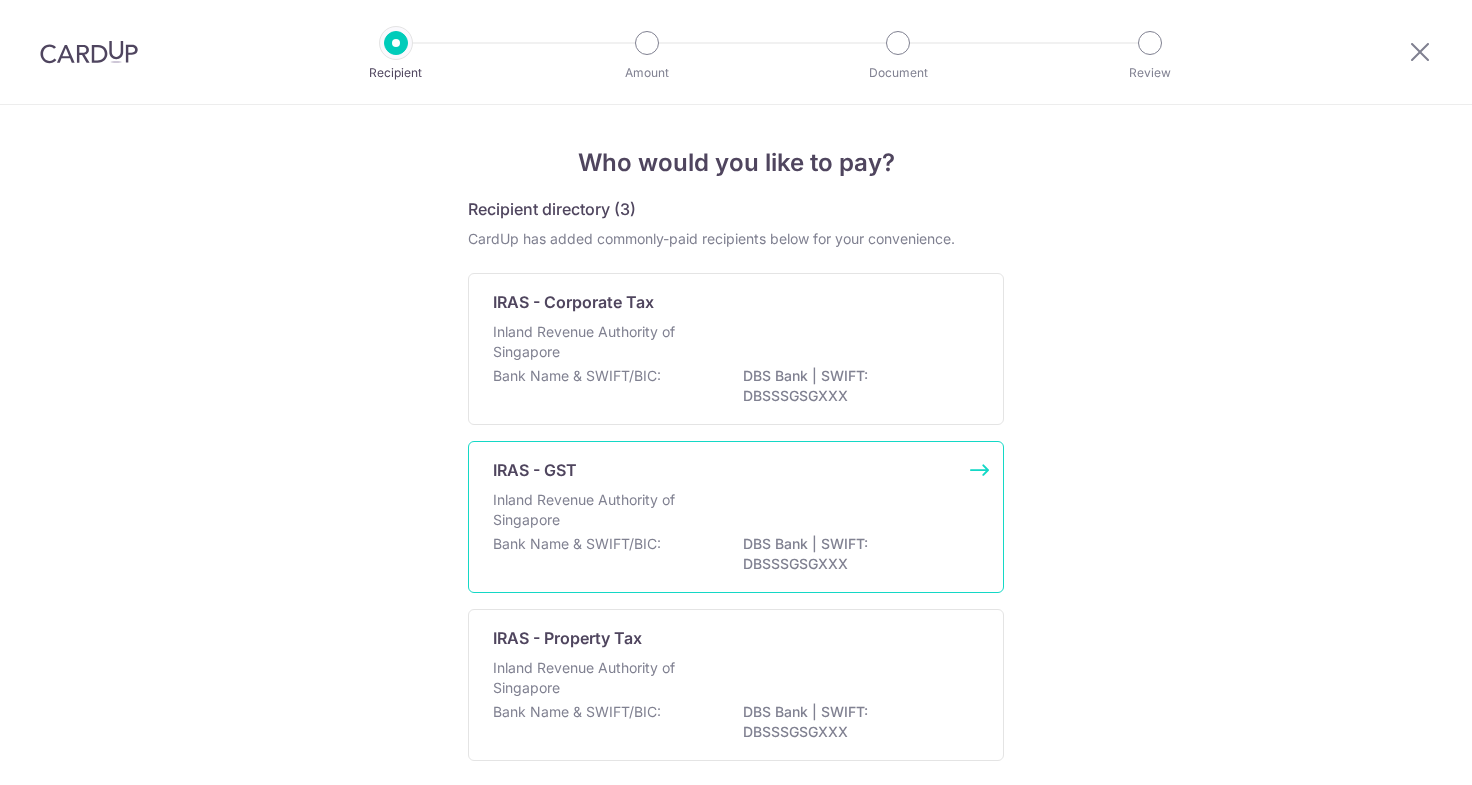 scroll, scrollTop: 0, scrollLeft: 0, axis: both 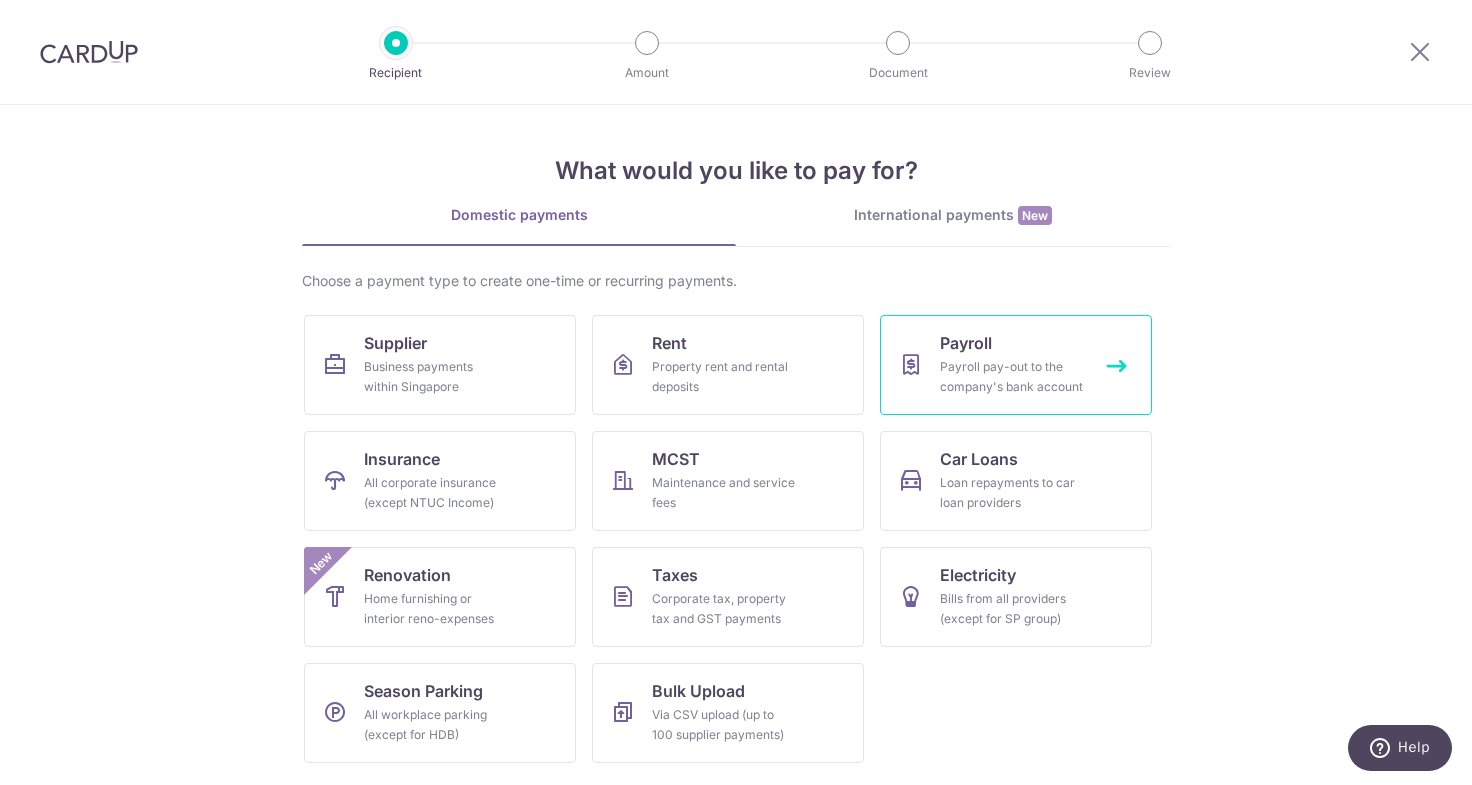 click on "Payroll Payroll pay-out to the company's bank account" at bounding box center (1016, 365) 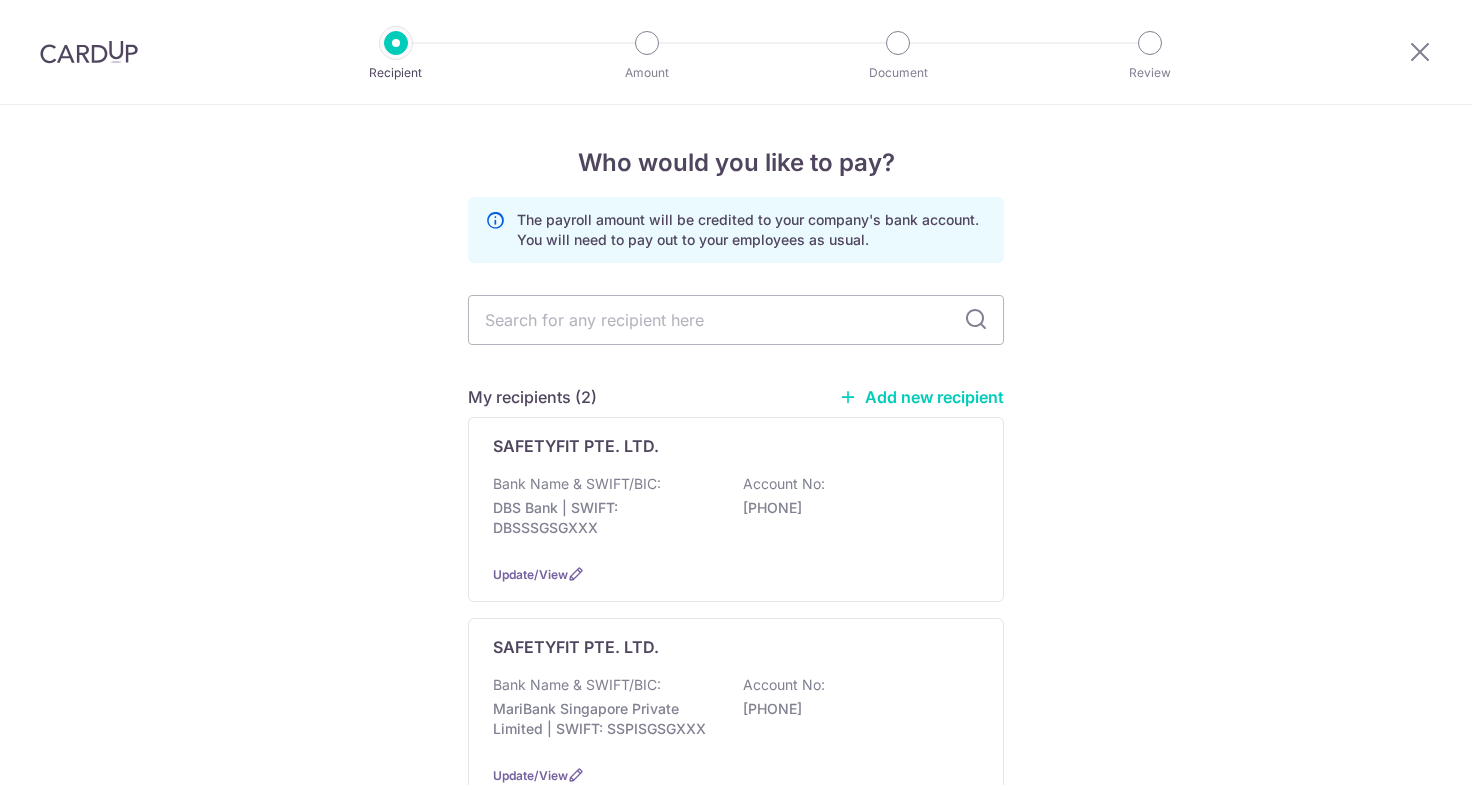 scroll, scrollTop: 0, scrollLeft: 0, axis: both 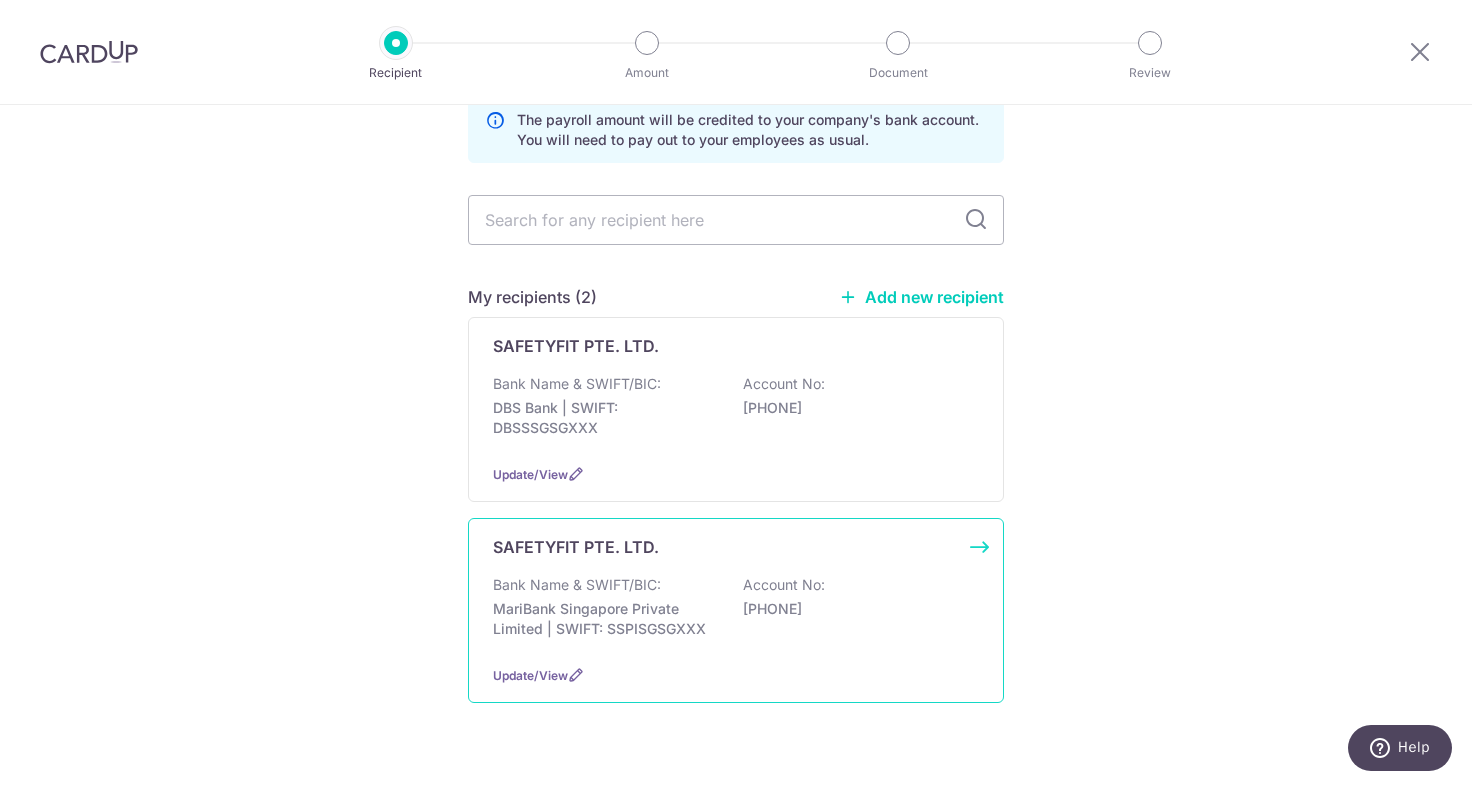 click on "MariBank Singapore Private Limited | SWIFT: SSPISGSGXXX" at bounding box center (605, 619) 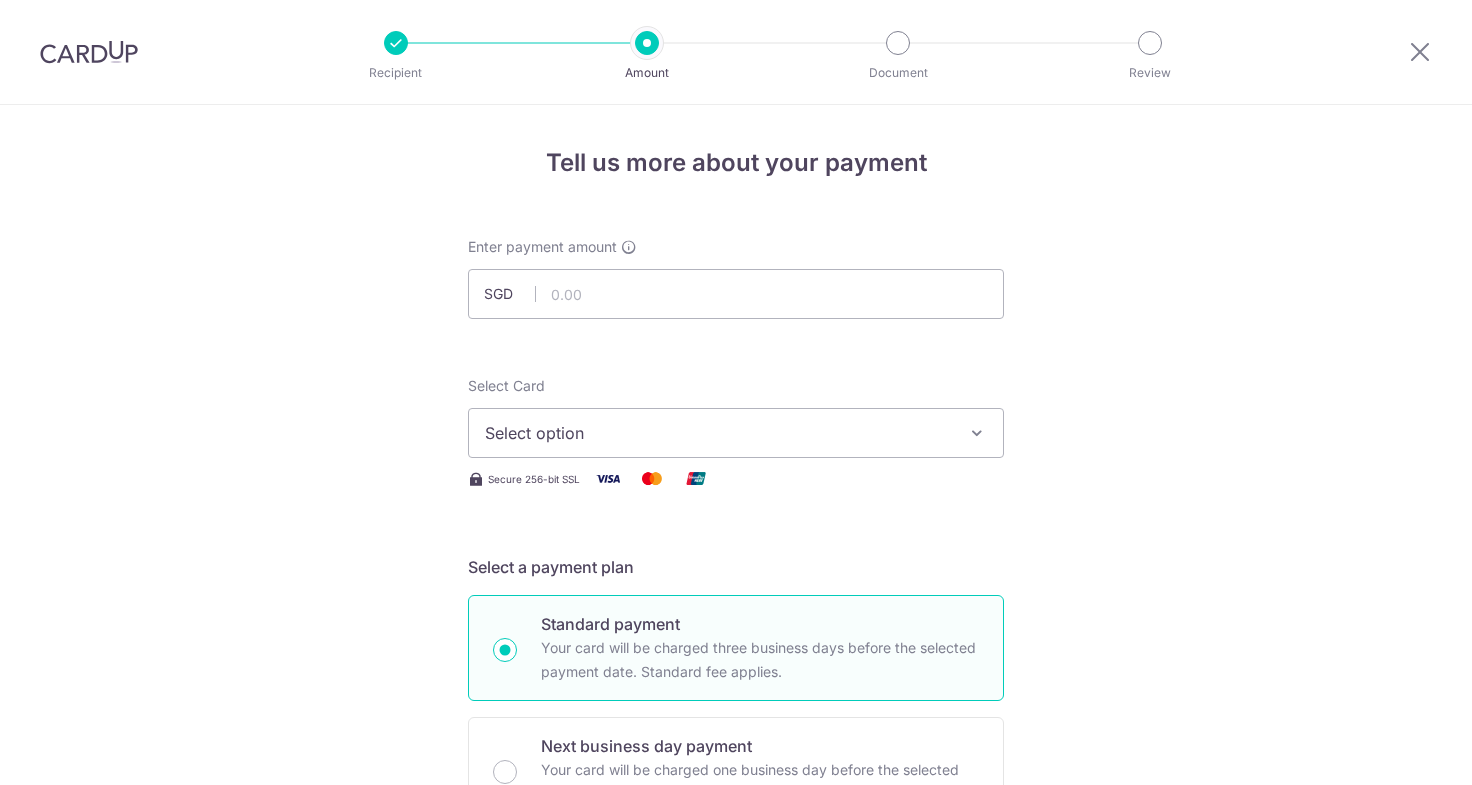 scroll, scrollTop: 0, scrollLeft: 0, axis: both 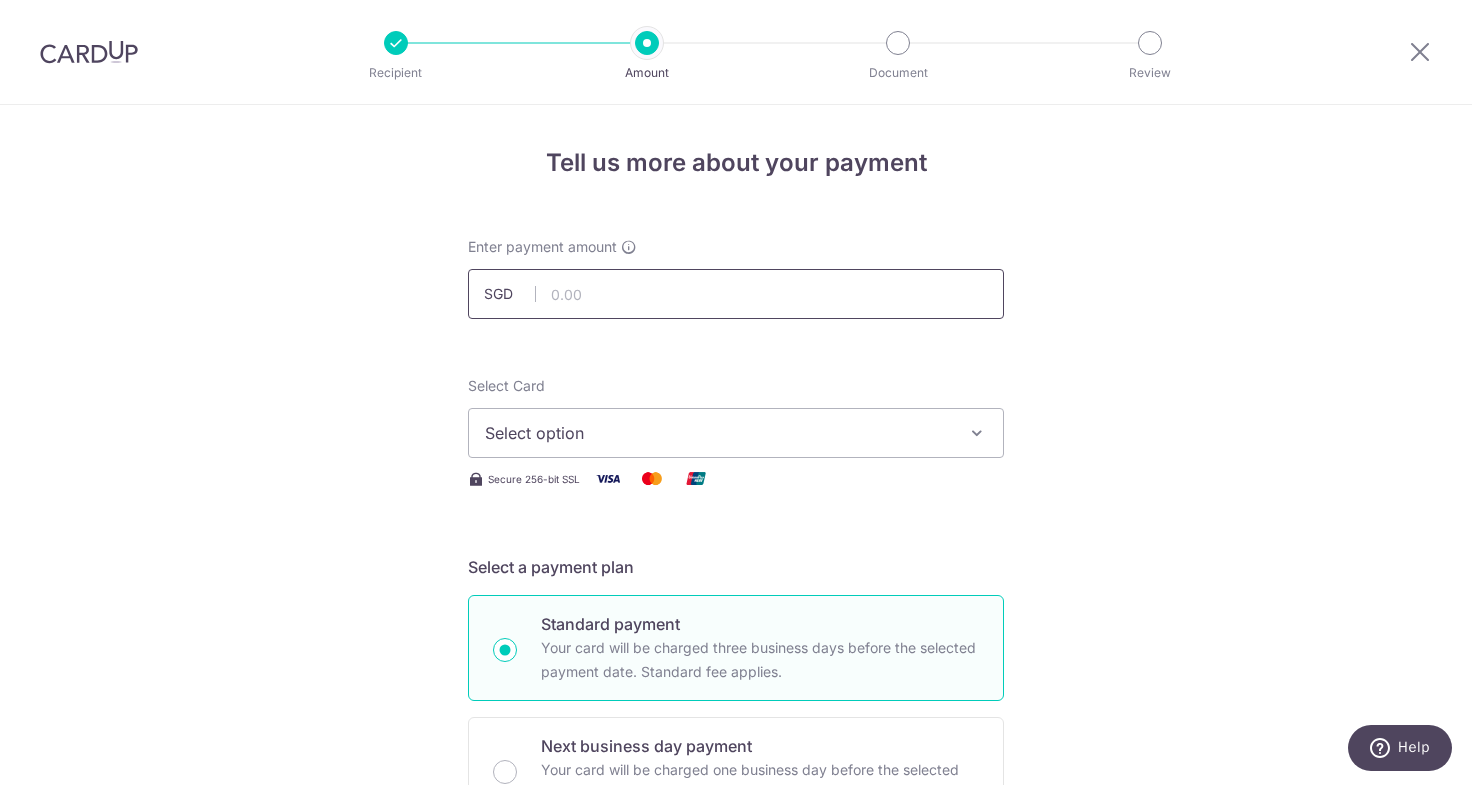 click at bounding box center [736, 294] 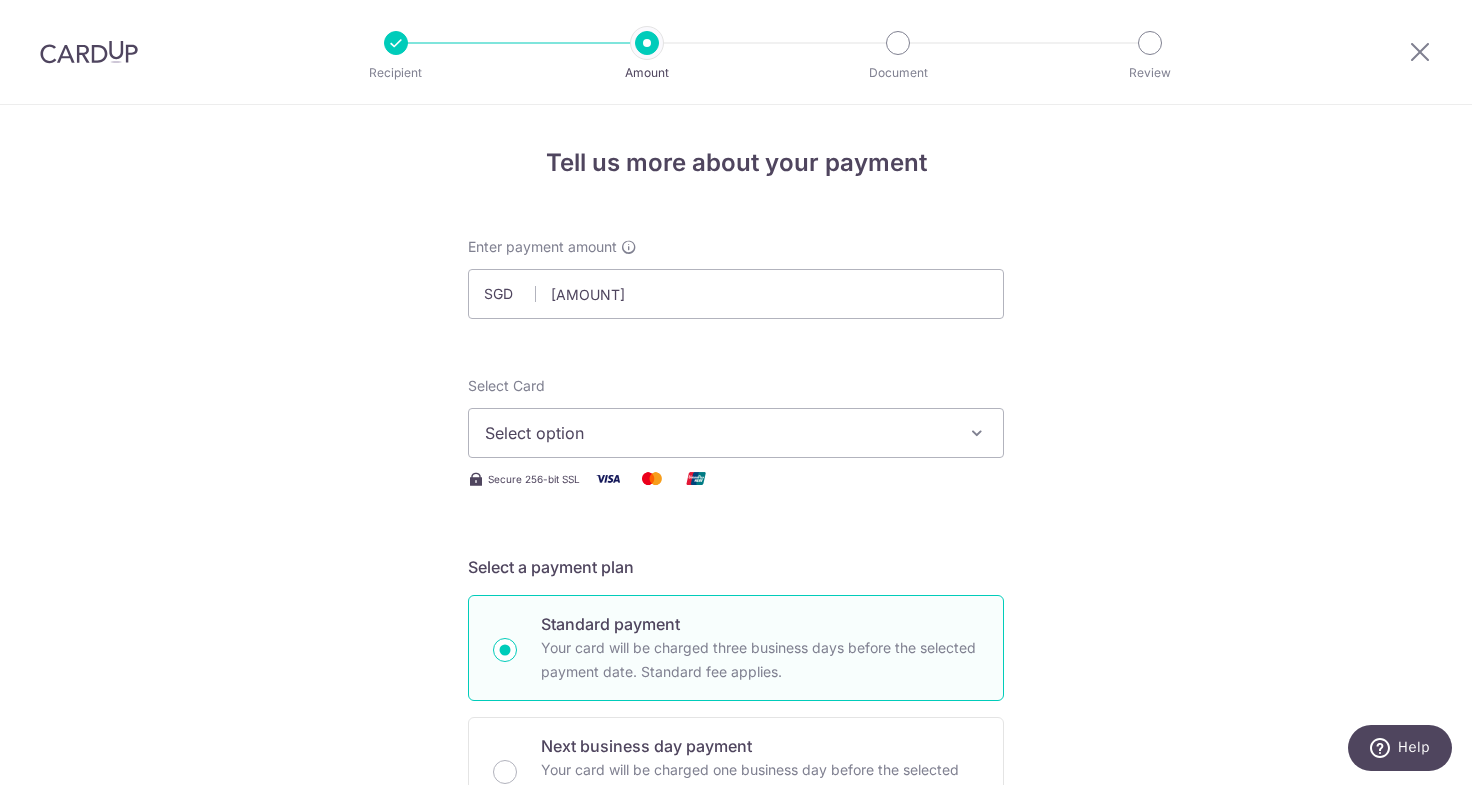 type on "19,000.00" 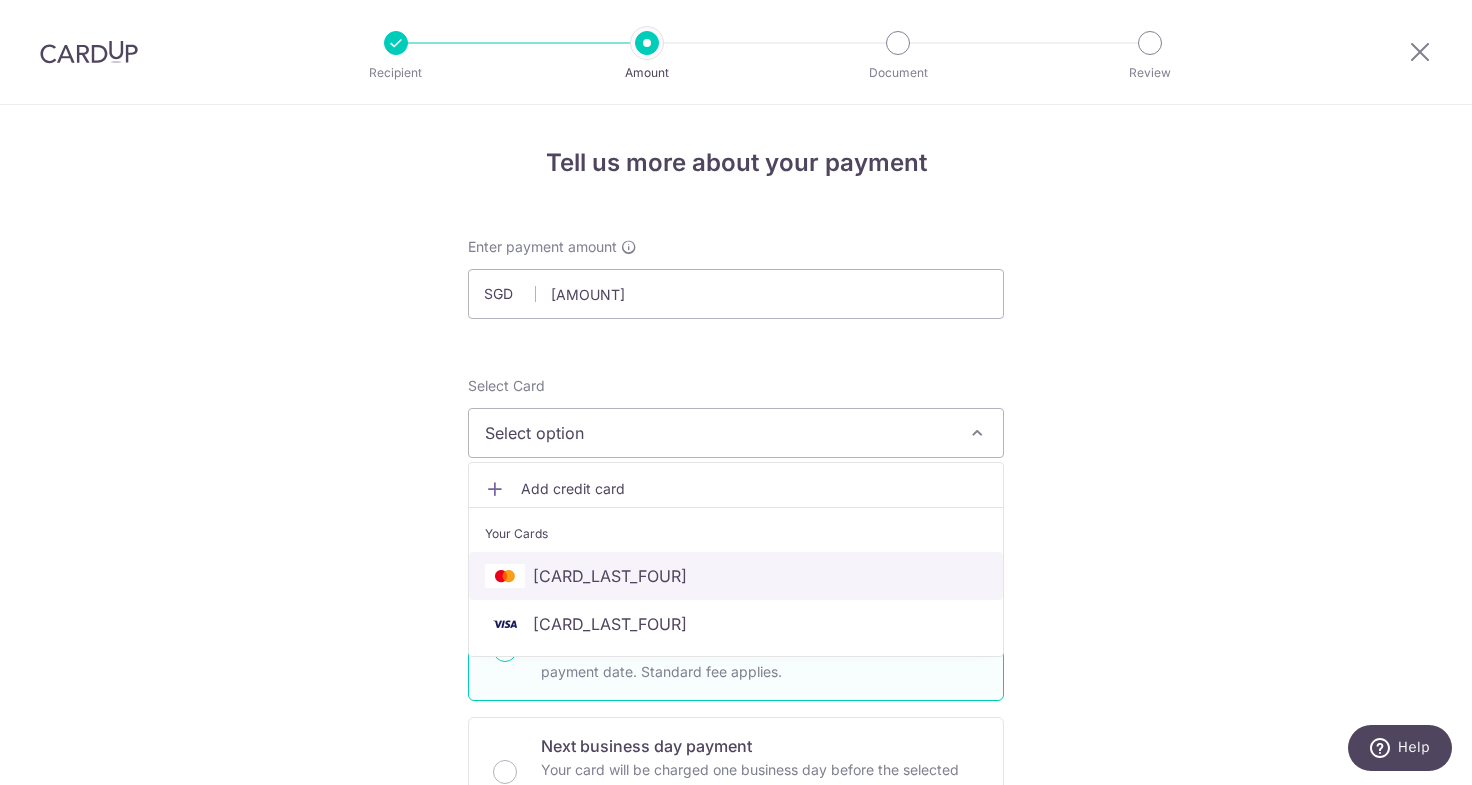 click on "**** 8263" at bounding box center (736, 576) 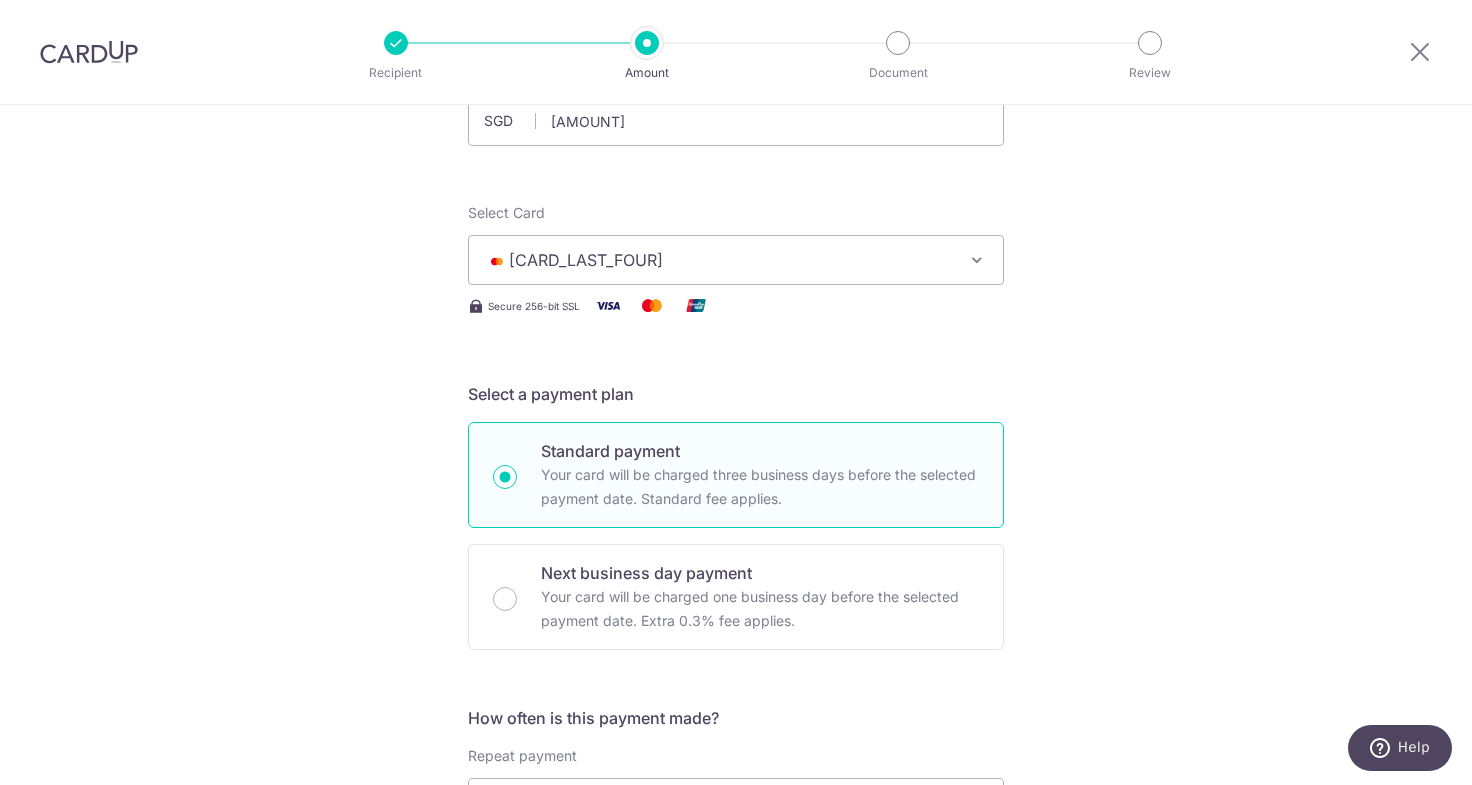 scroll, scrollTop: 200, scrollLeft: 0, axis: vertical 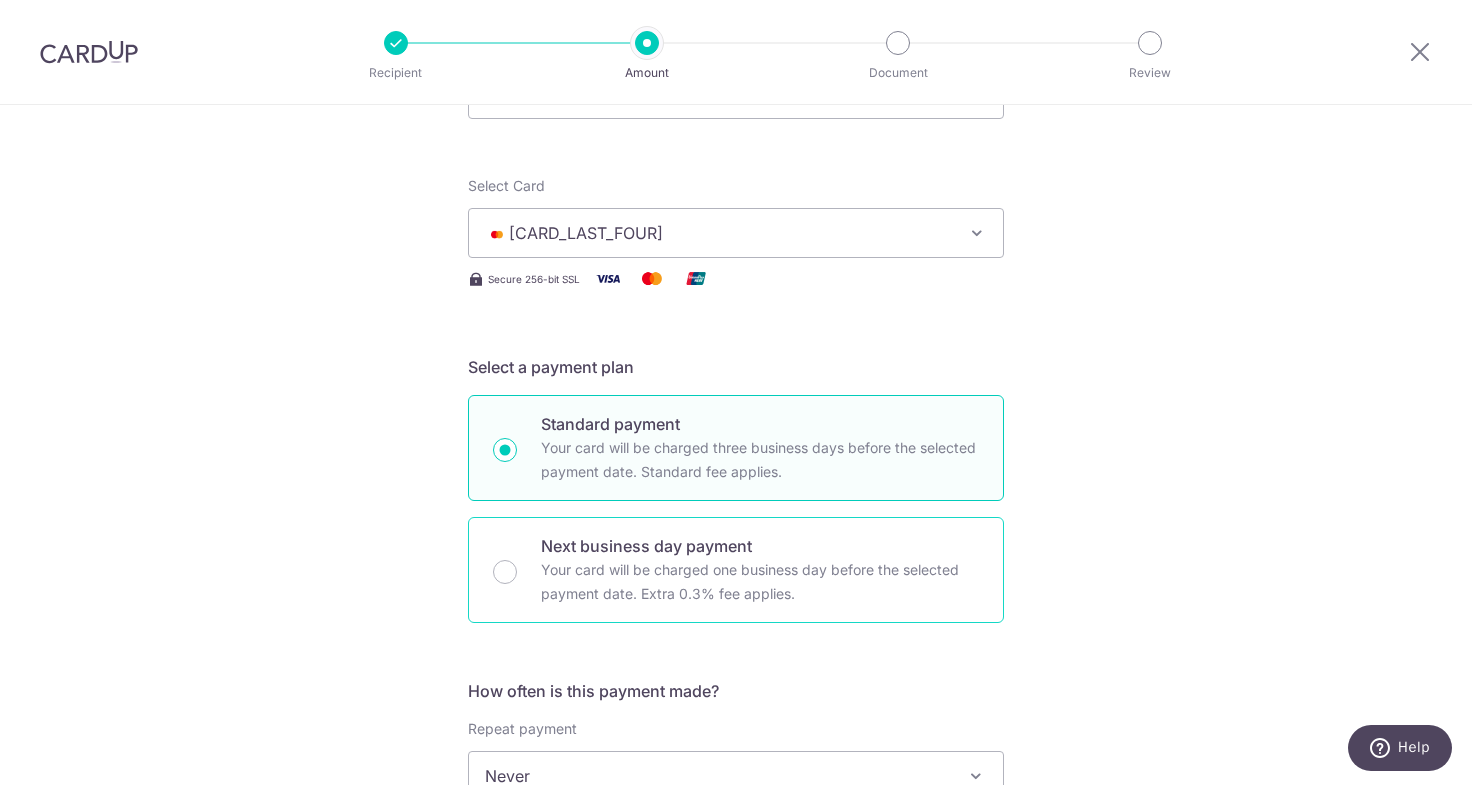 click on "Next business day payment" at bounding box center (760, 546) 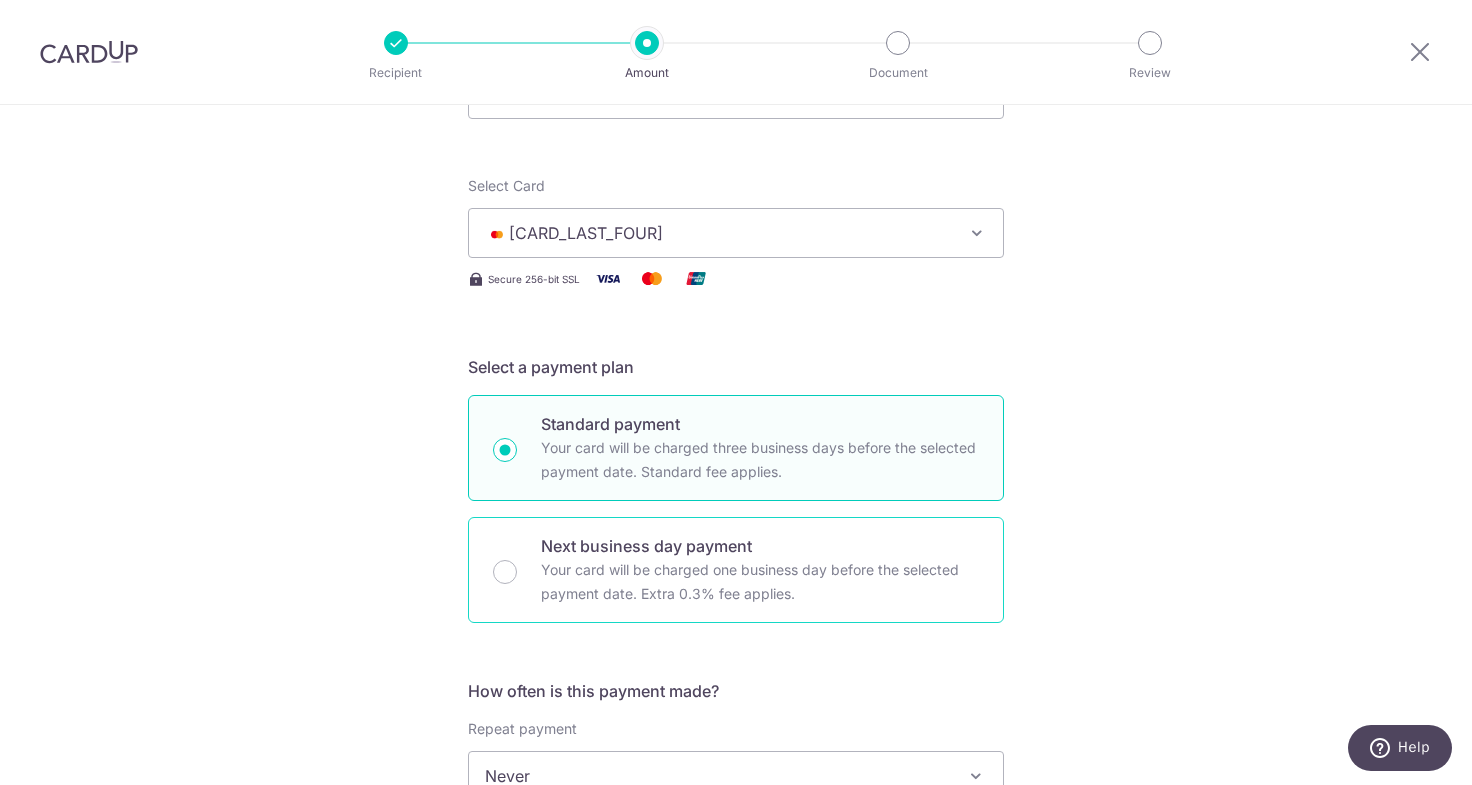 click on "Next business day payment
Your card will be charged one business day before the selected payment date. Extra 0.3% fee applies." at bounding box center (505, 572) 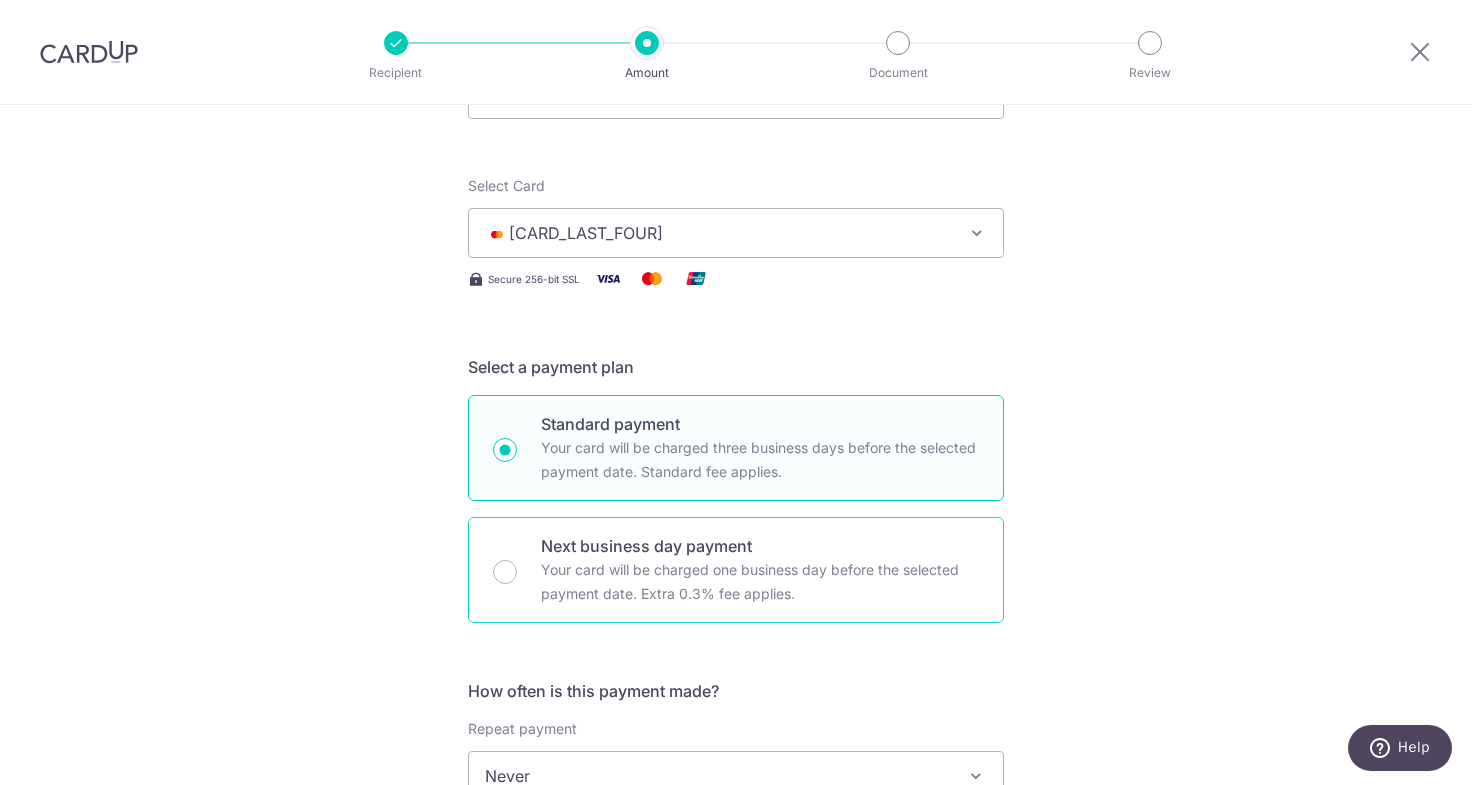 radio on "false" 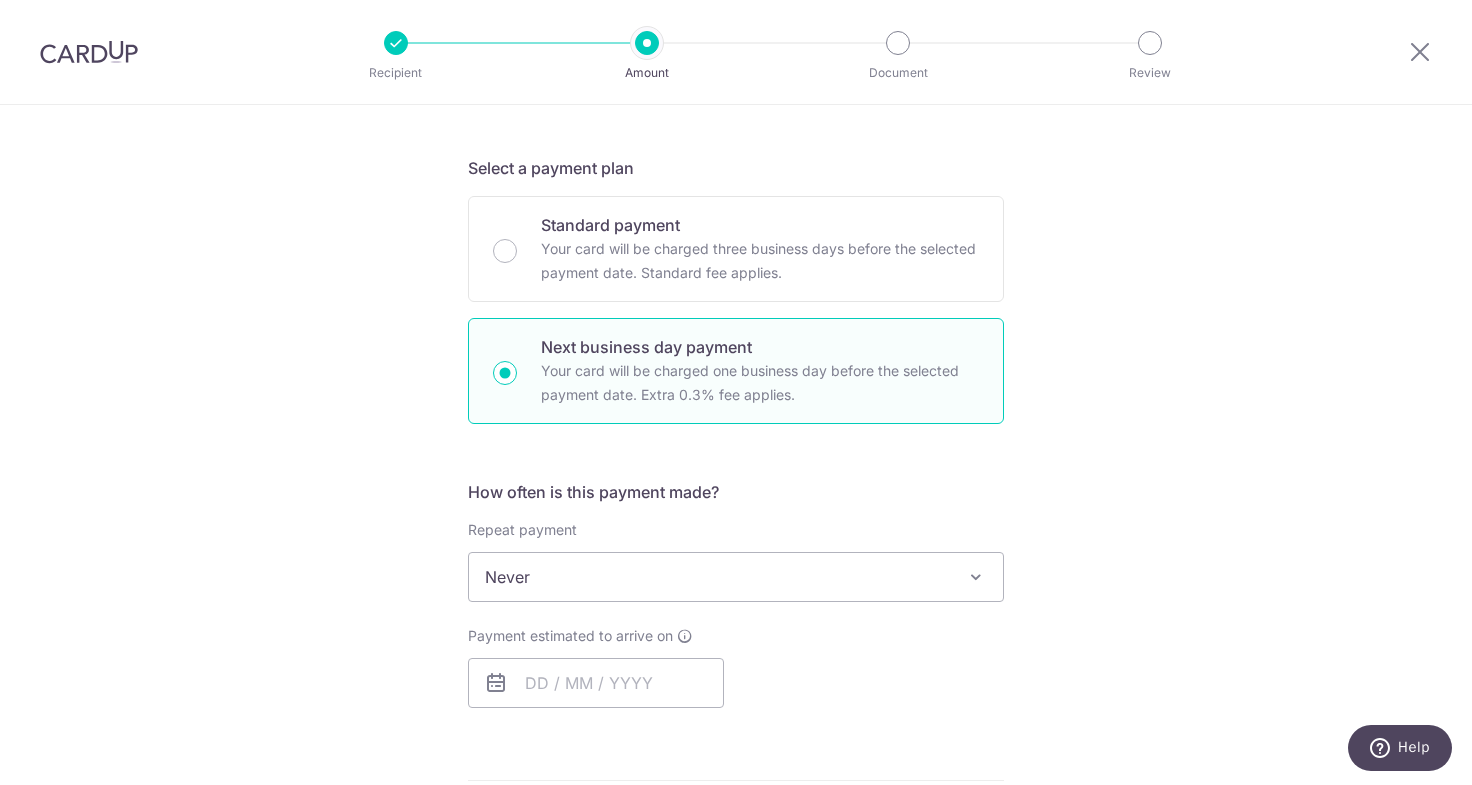 scroll, scrollTop: 400, scrollLeft: 0, axis: vertical 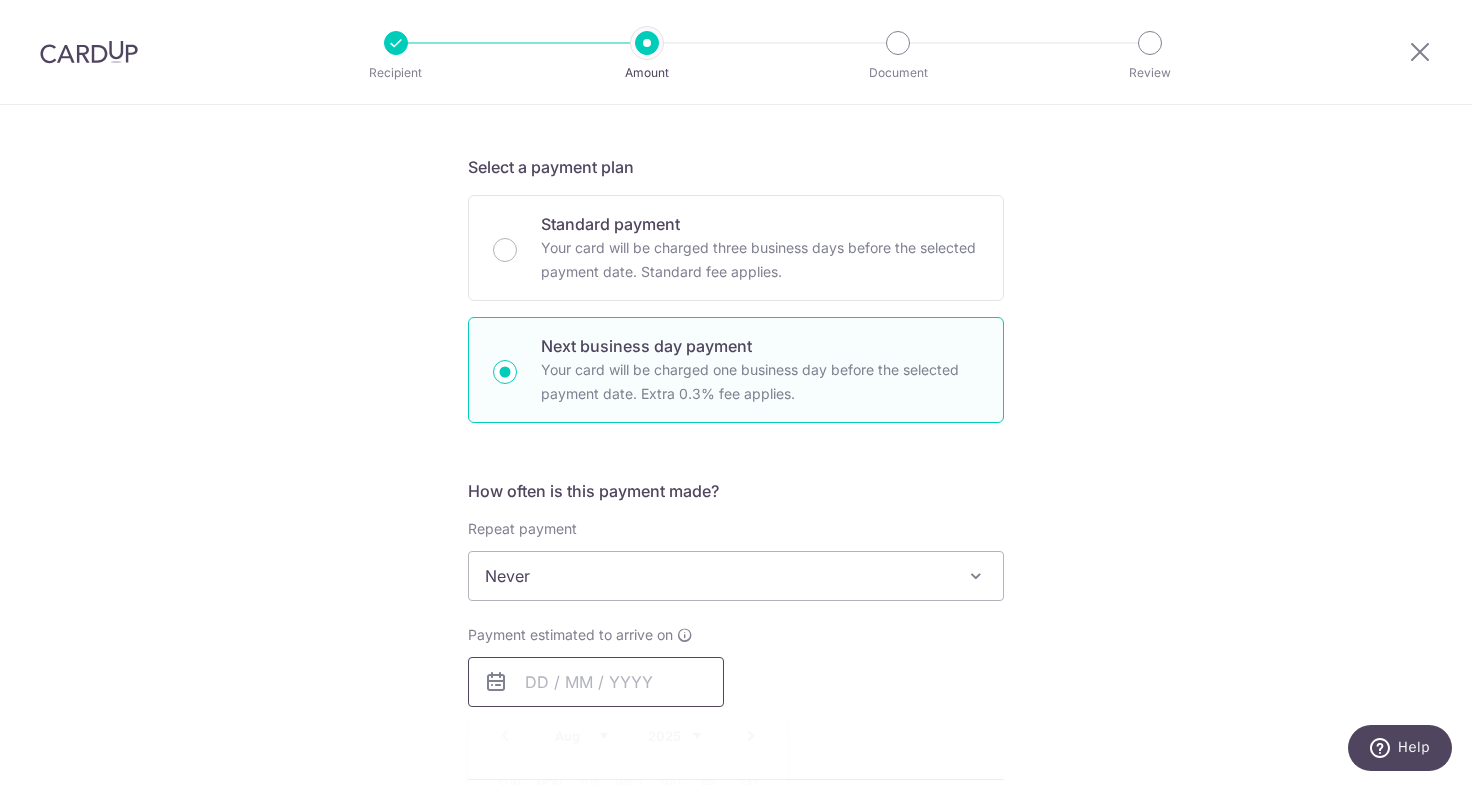 click at bounding box center [596, 682] 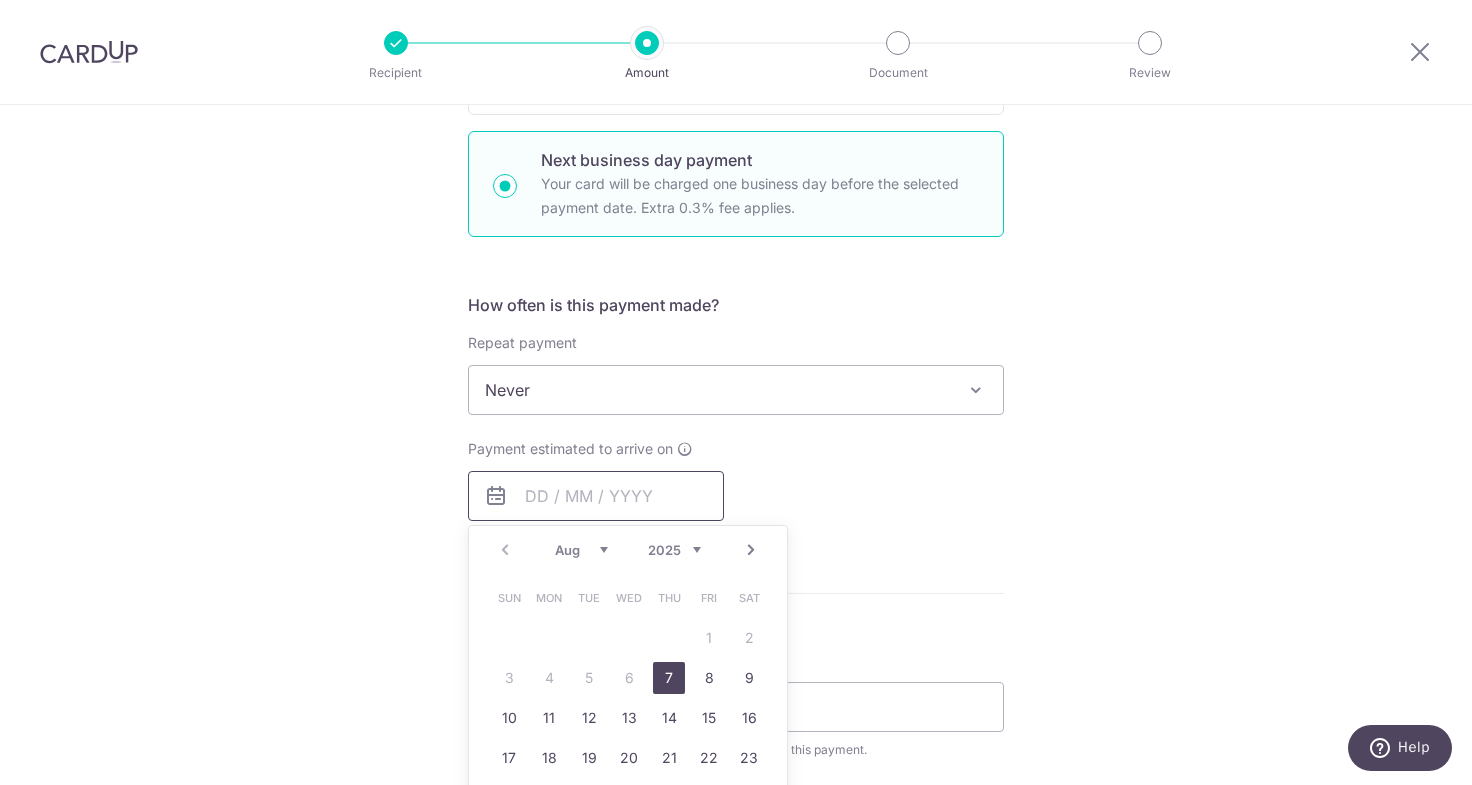 scroll, scrollTop: 600, scrollLeft: 0, axis: vertical 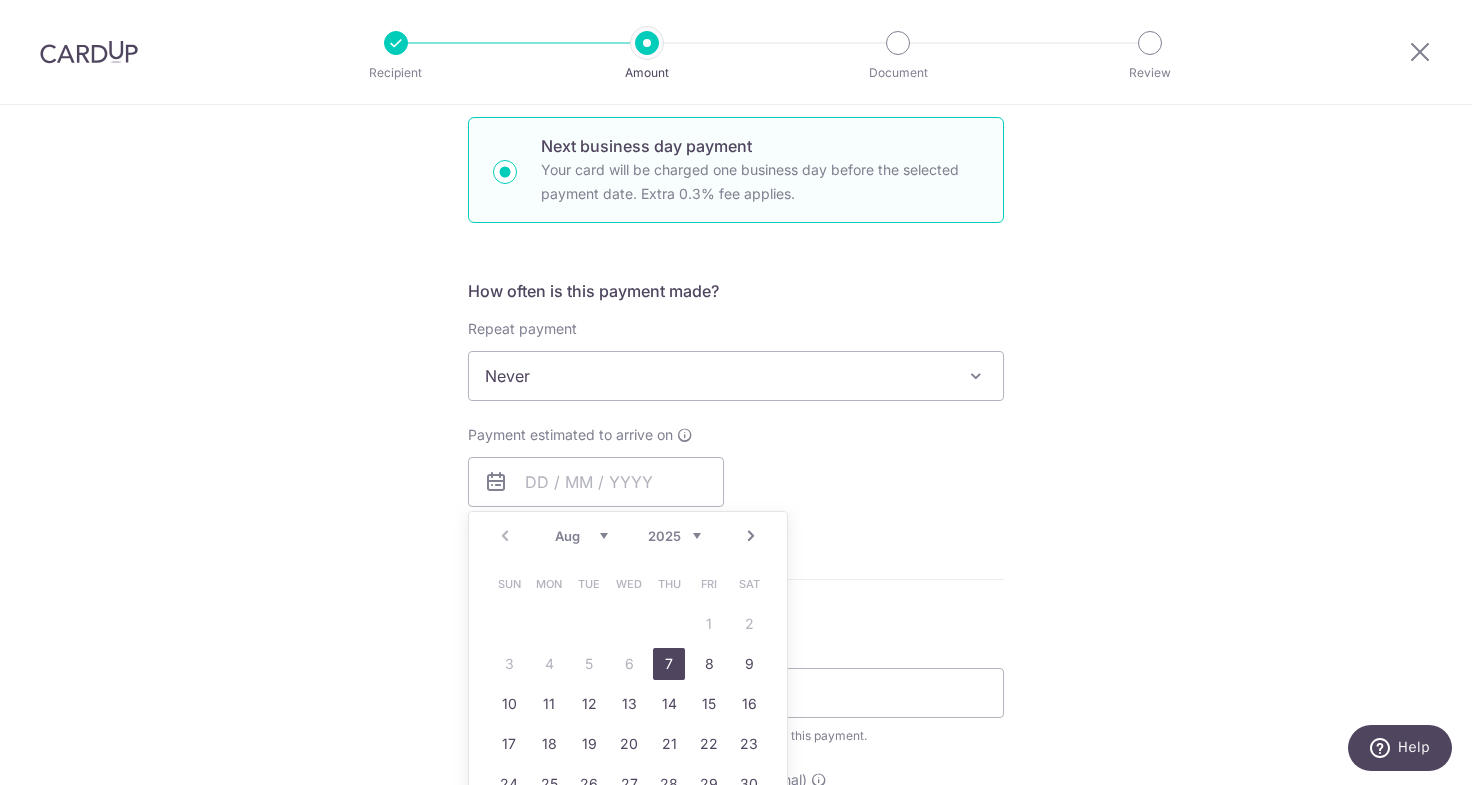 click on "7" at bounding box center (669, 664) 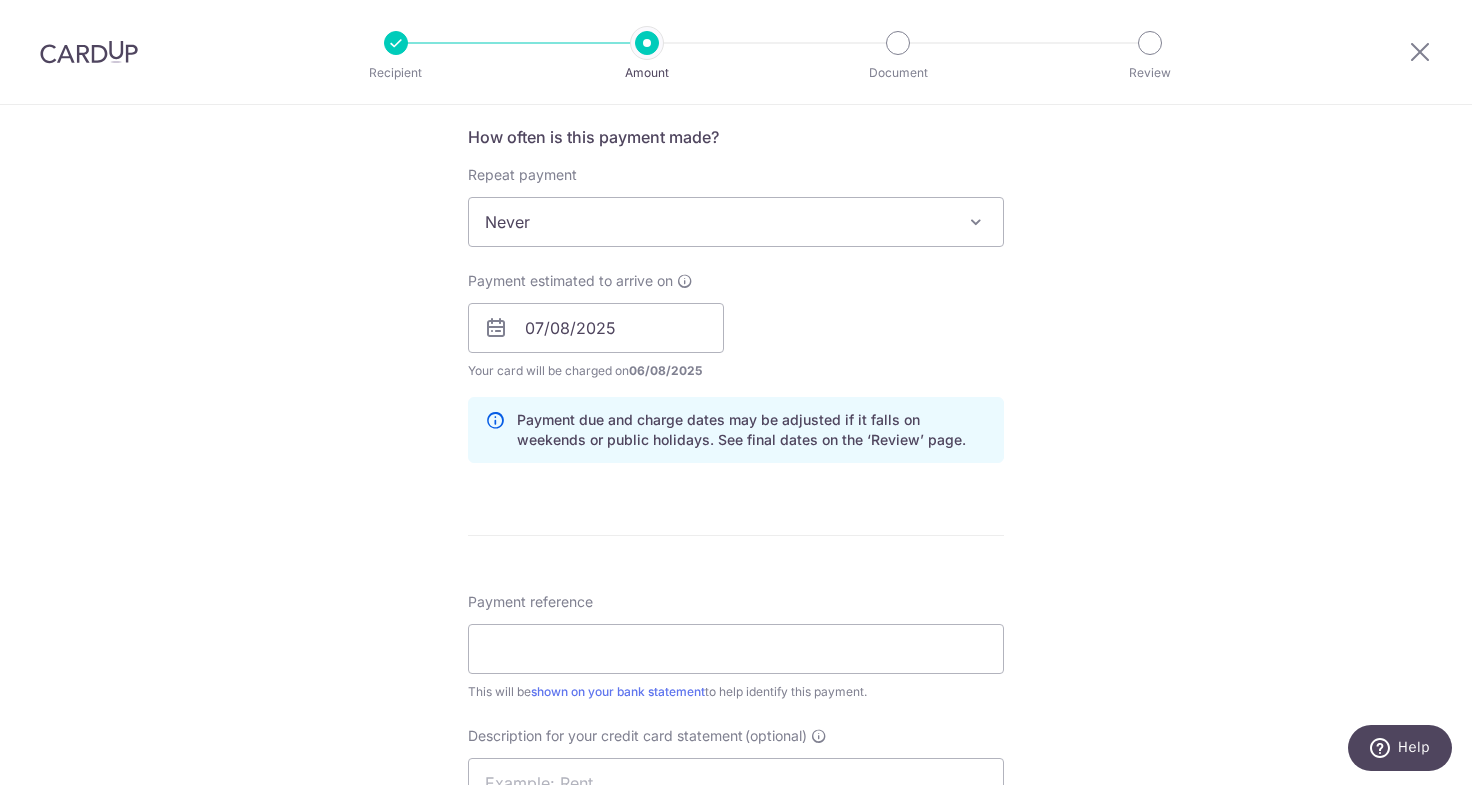 scroll, scrollTop: 800, scrollLeft: 0, axis: vertical 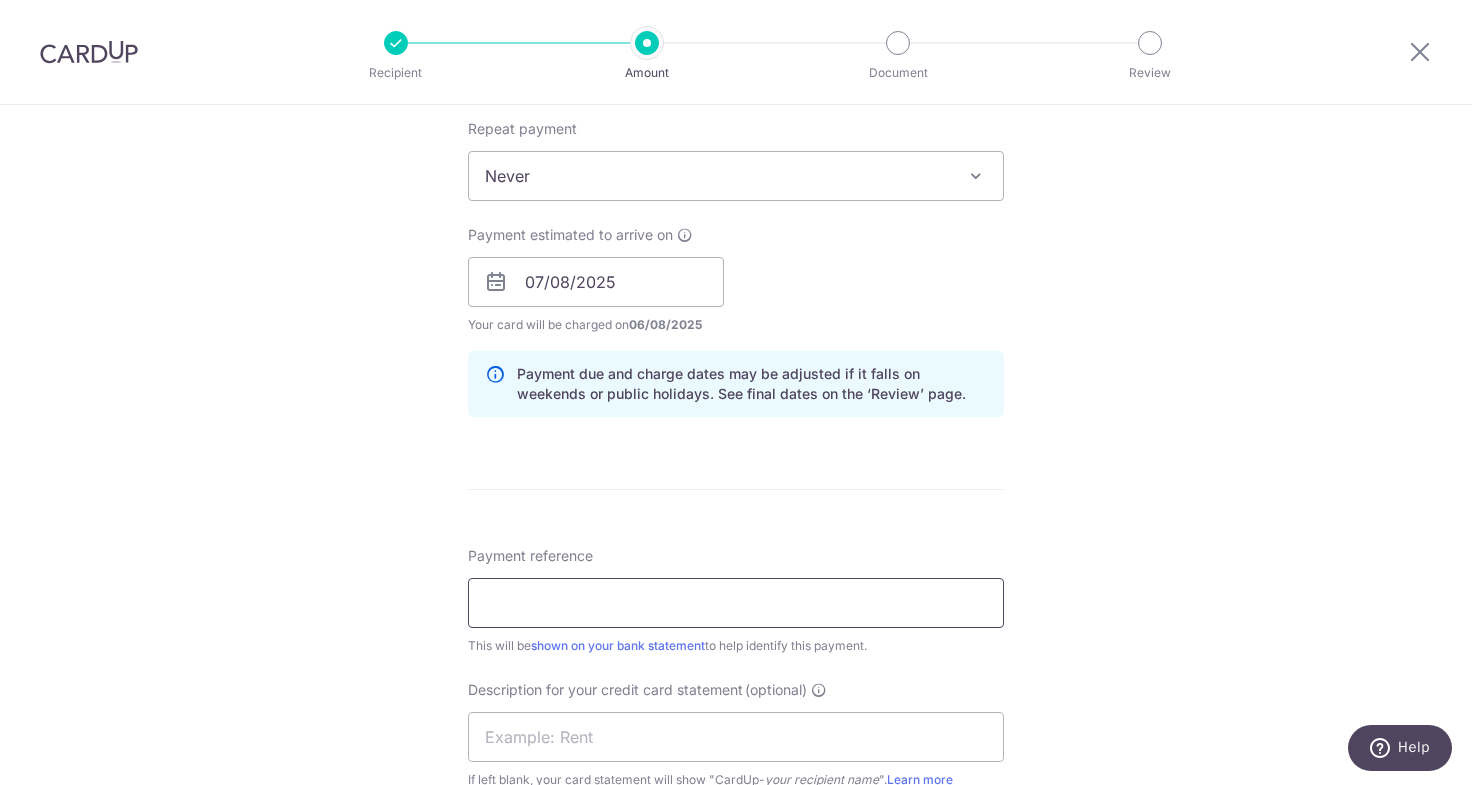 click on "Payment reference" at bounding box center [736, 603] 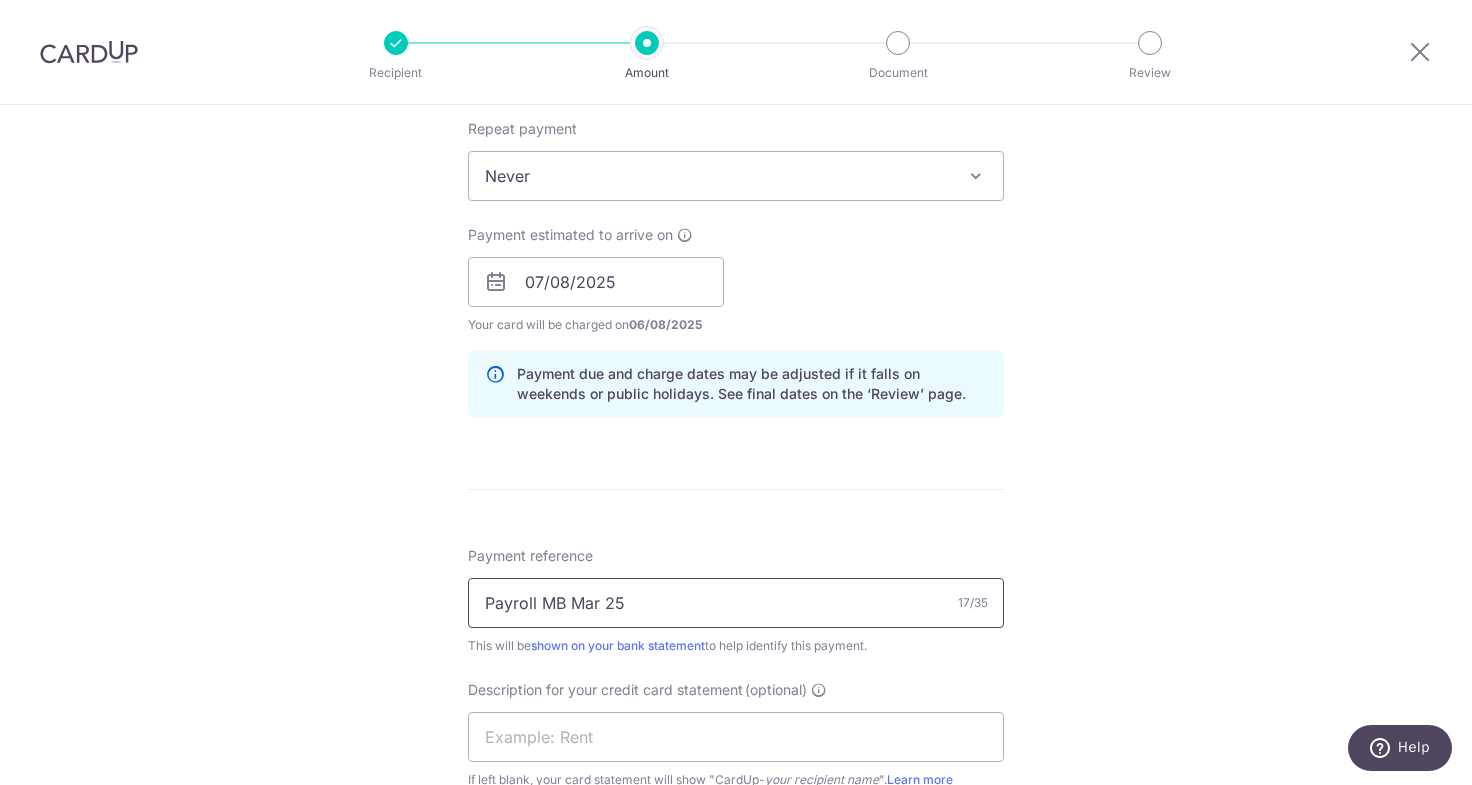 click on "Payroll MB Mar 25" at bounding box center (736, 603) 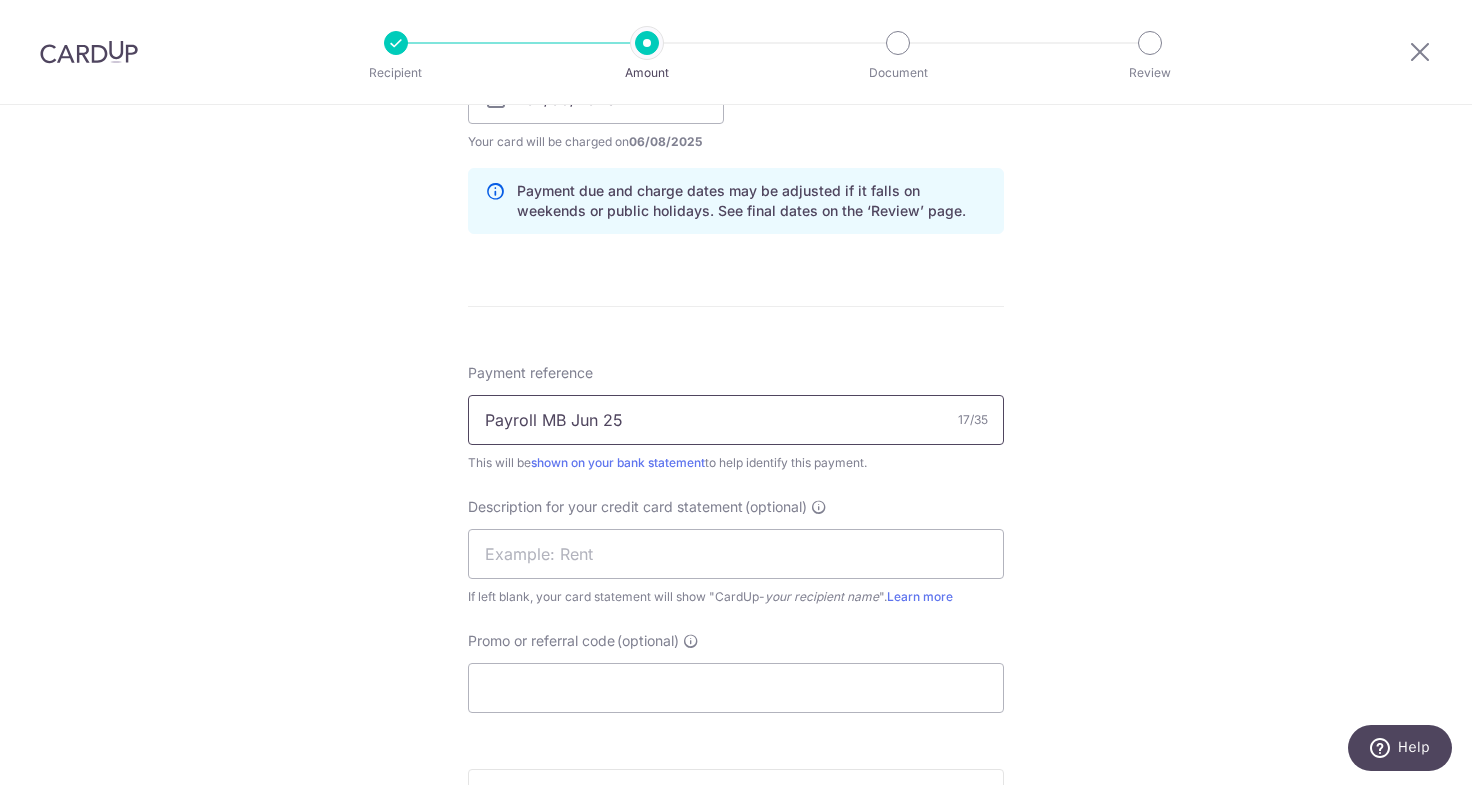 scroll, scrollTop: 1000, scrollLeft: 0, axis: vertical 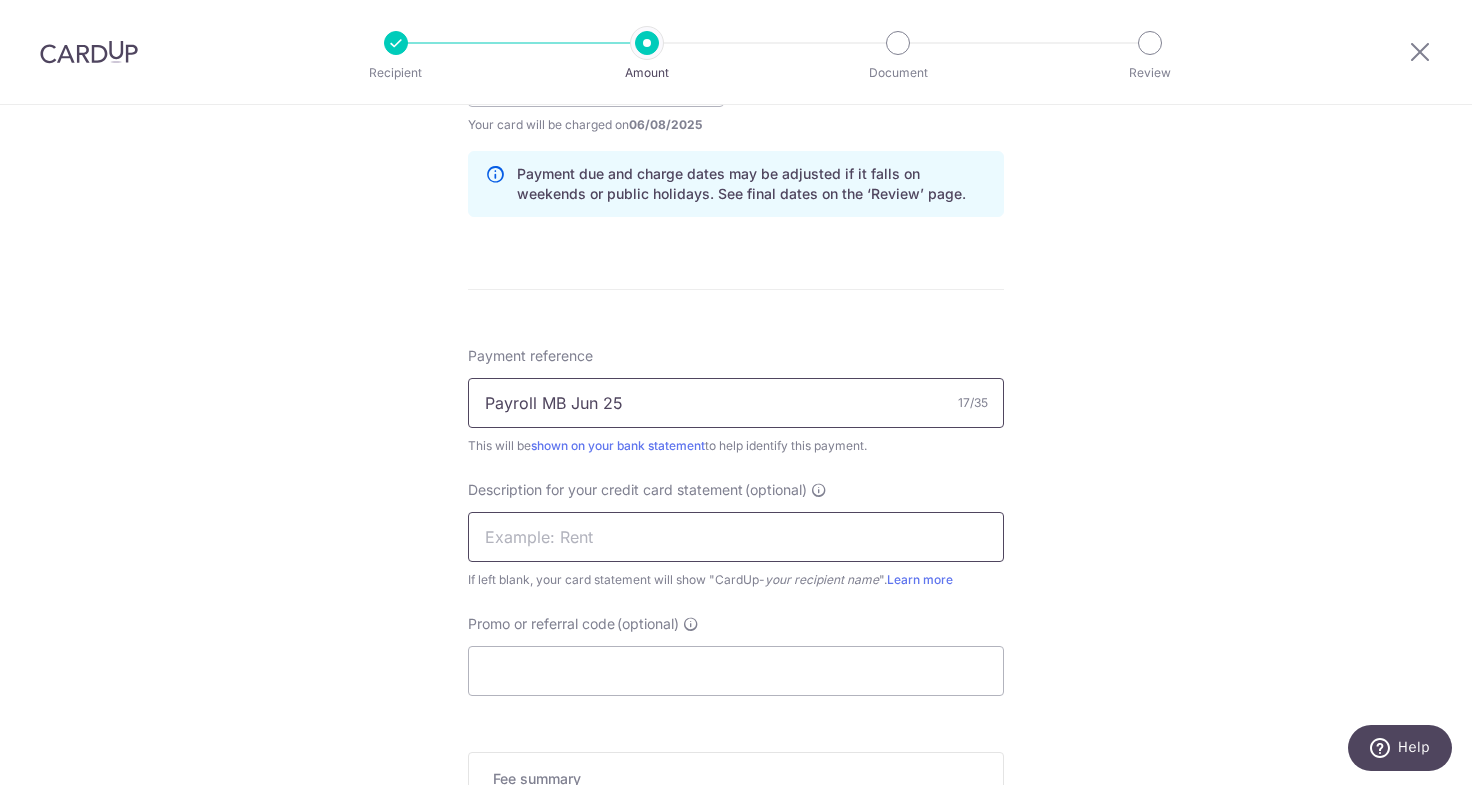 type on "Payroll MB Jun 25" 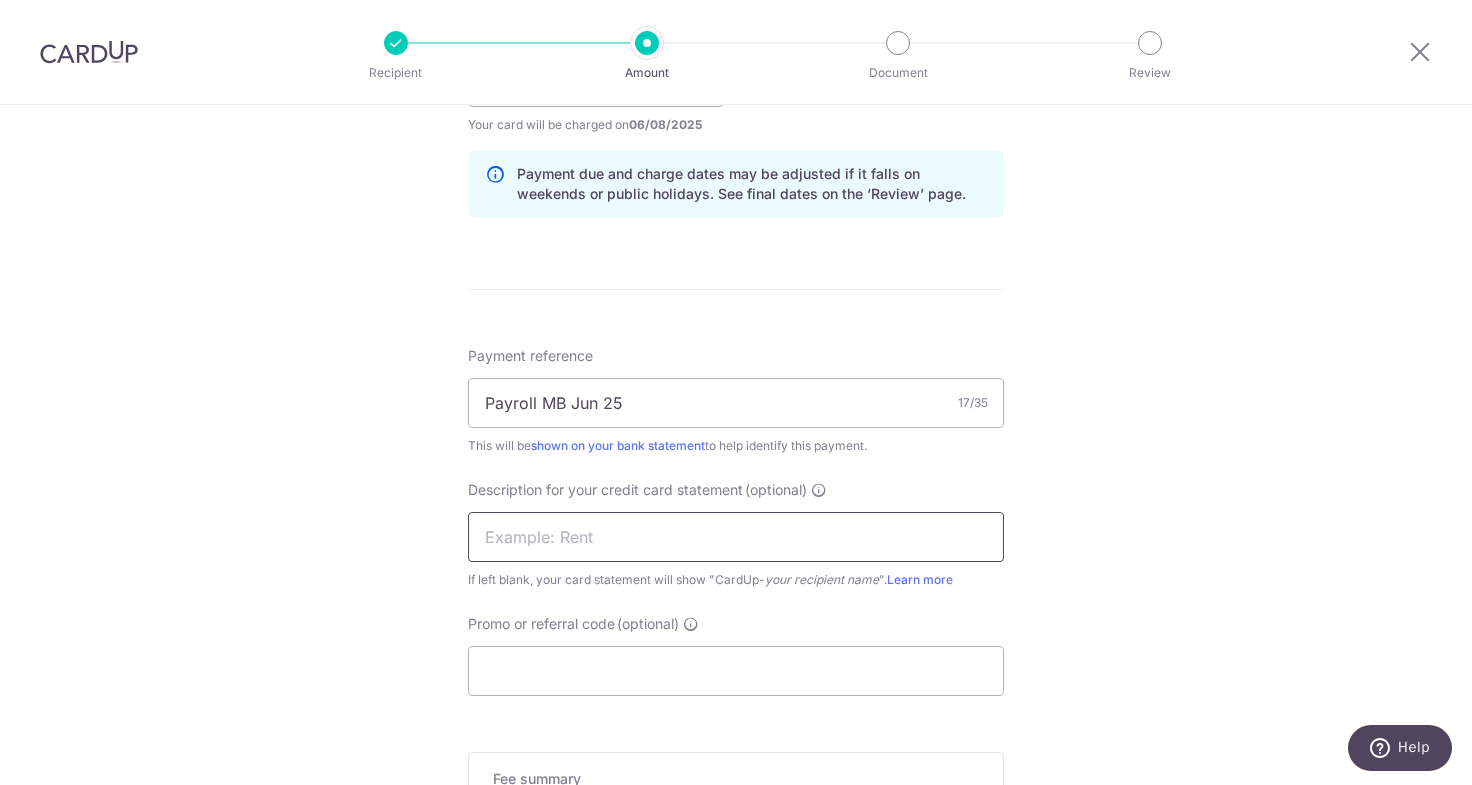 click at bounding box center [736, 537] 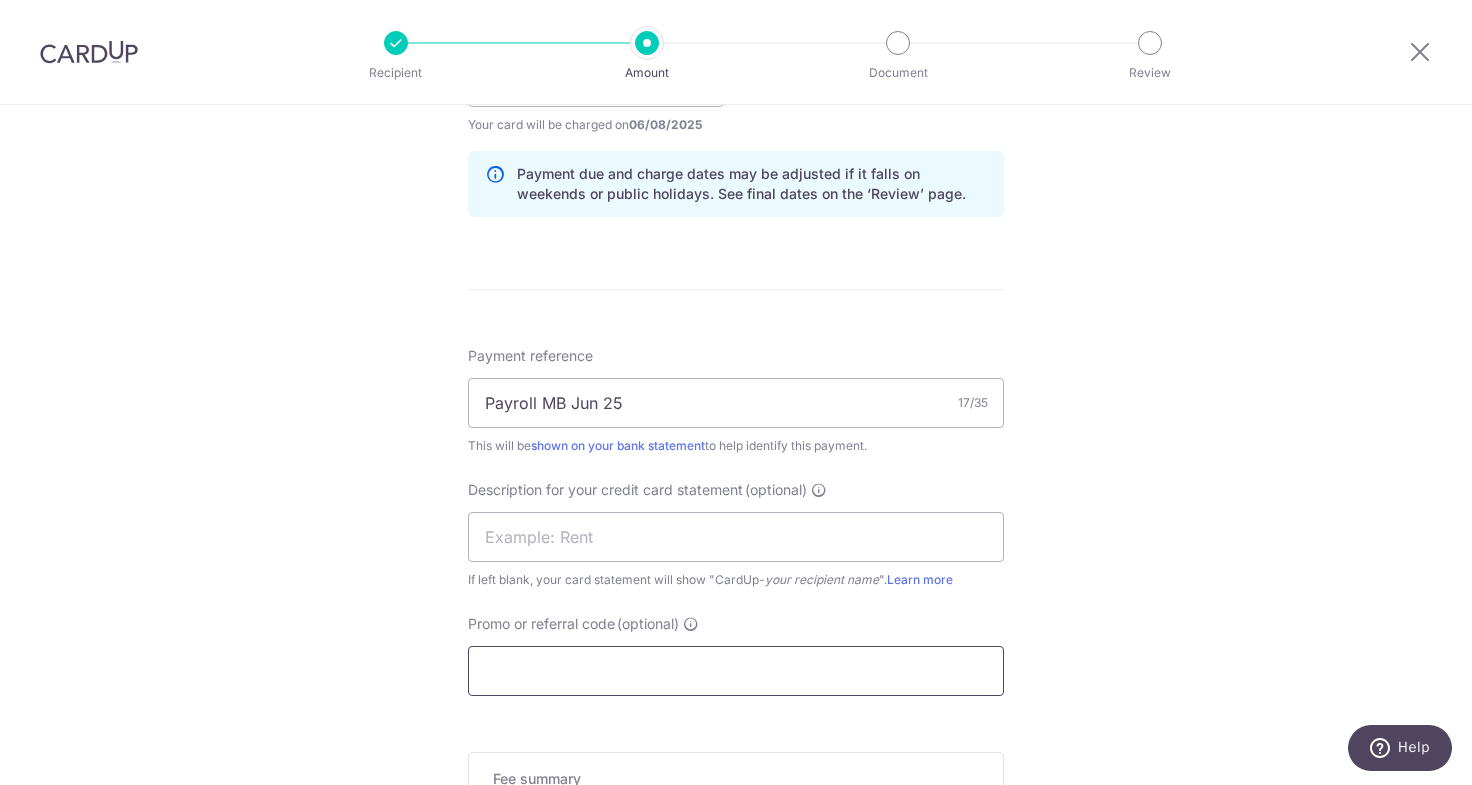 click on "Promo or referral code
(optional)" at bounding box center [736, 671] 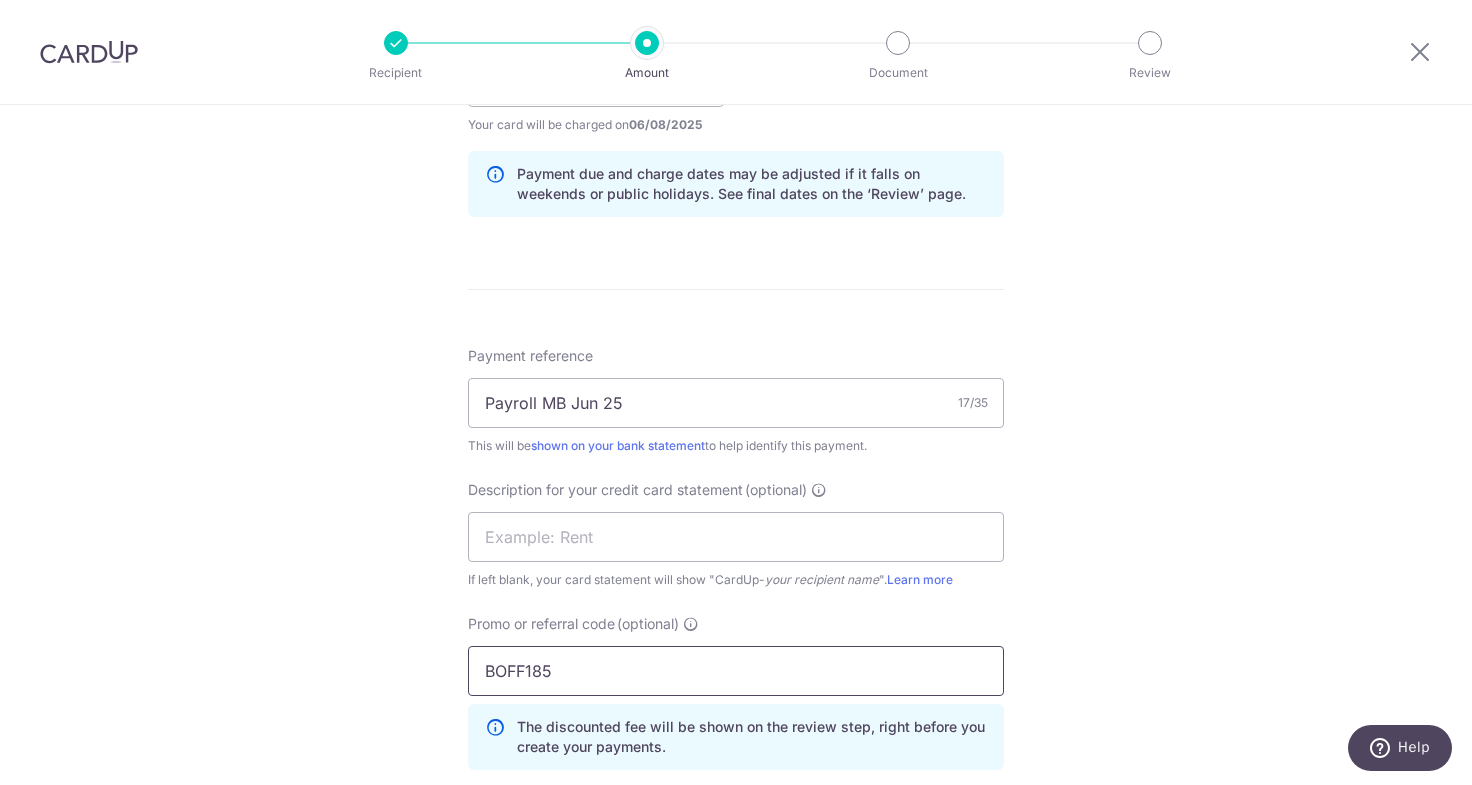 type on "BOFF185" 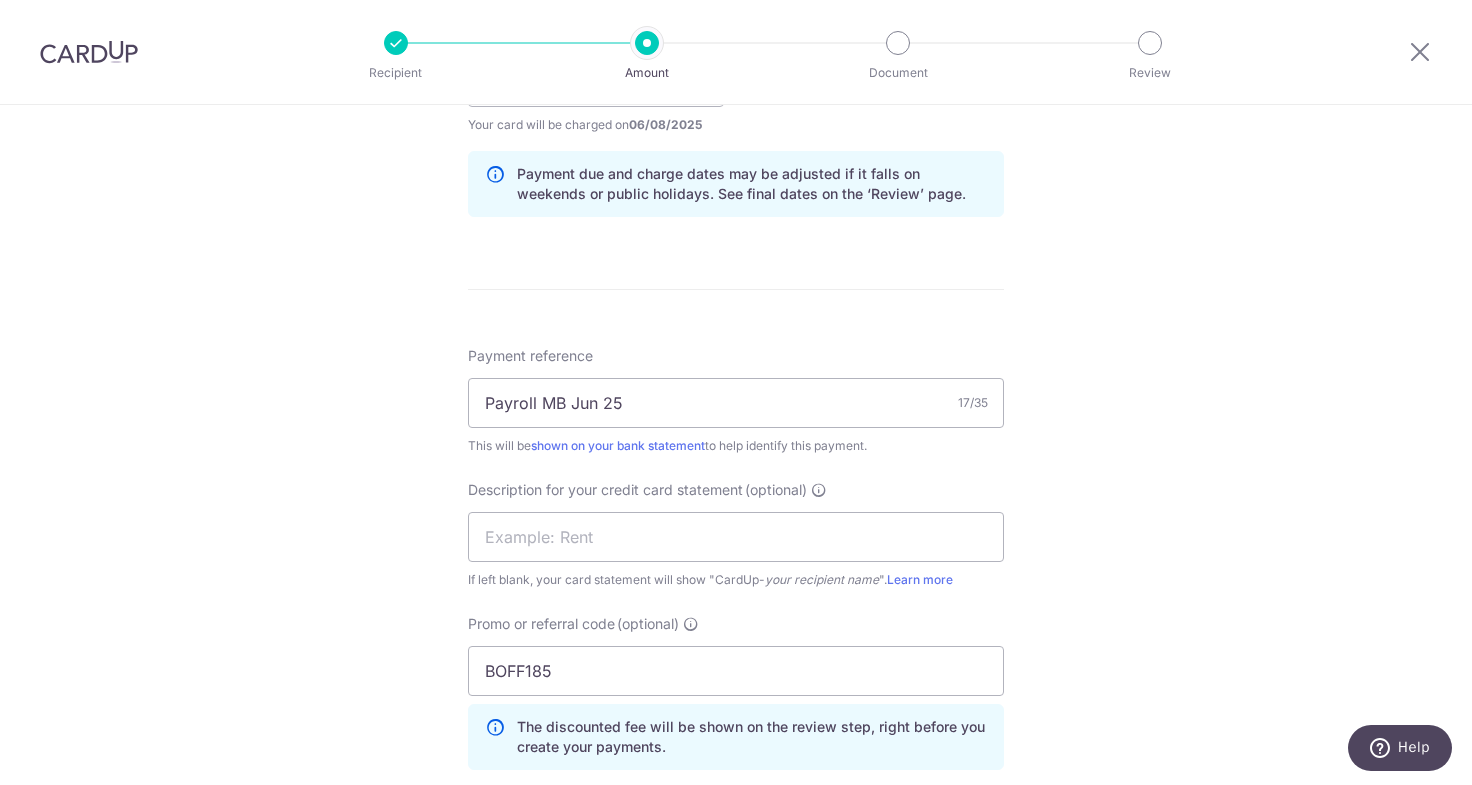 click on "Tell us more about your payment
Enter payment amount
SGD
19,000.00
19000.00
Select Card
**** 8263
Add credit card
Your Cards
**** 8263
**** 7980
Secure 256-bit SSL
Text
New card details
Card
Secure 256-bit SSL" at bounding box center [736, 201] 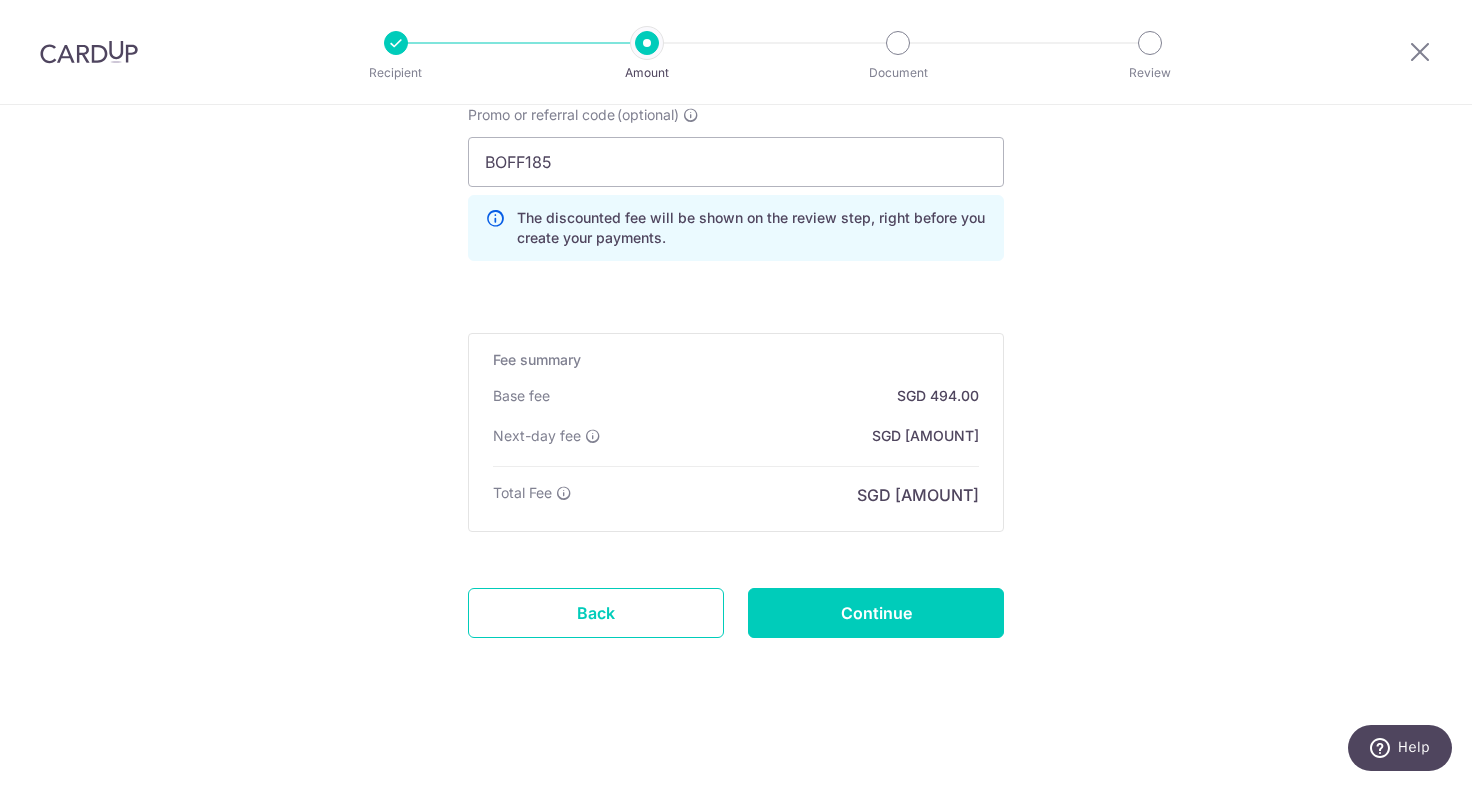 scroll, scrollTop: 1512, scrollLeft: 0, axis: vertical 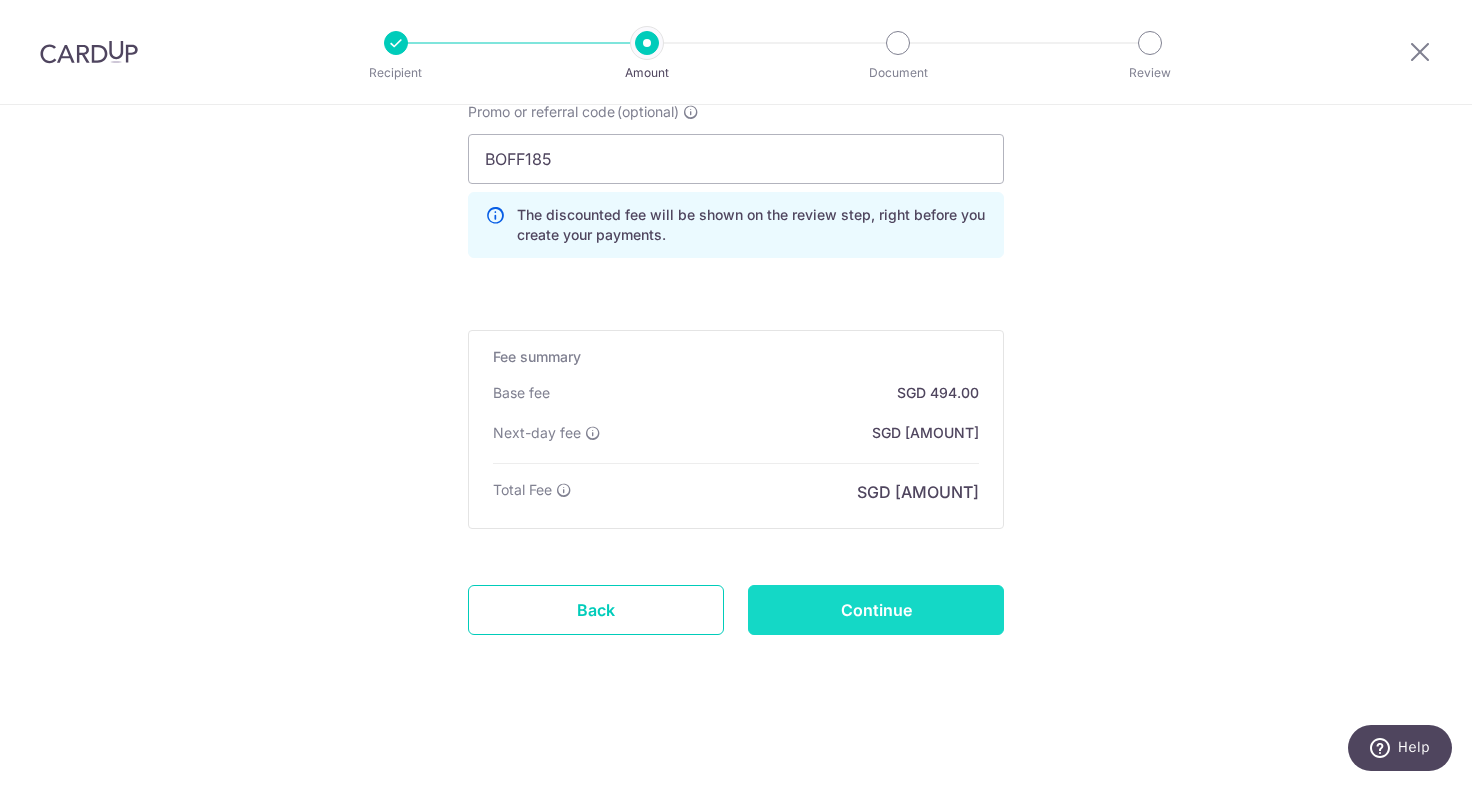 click on "Continue" at bounding box center [876, 610] 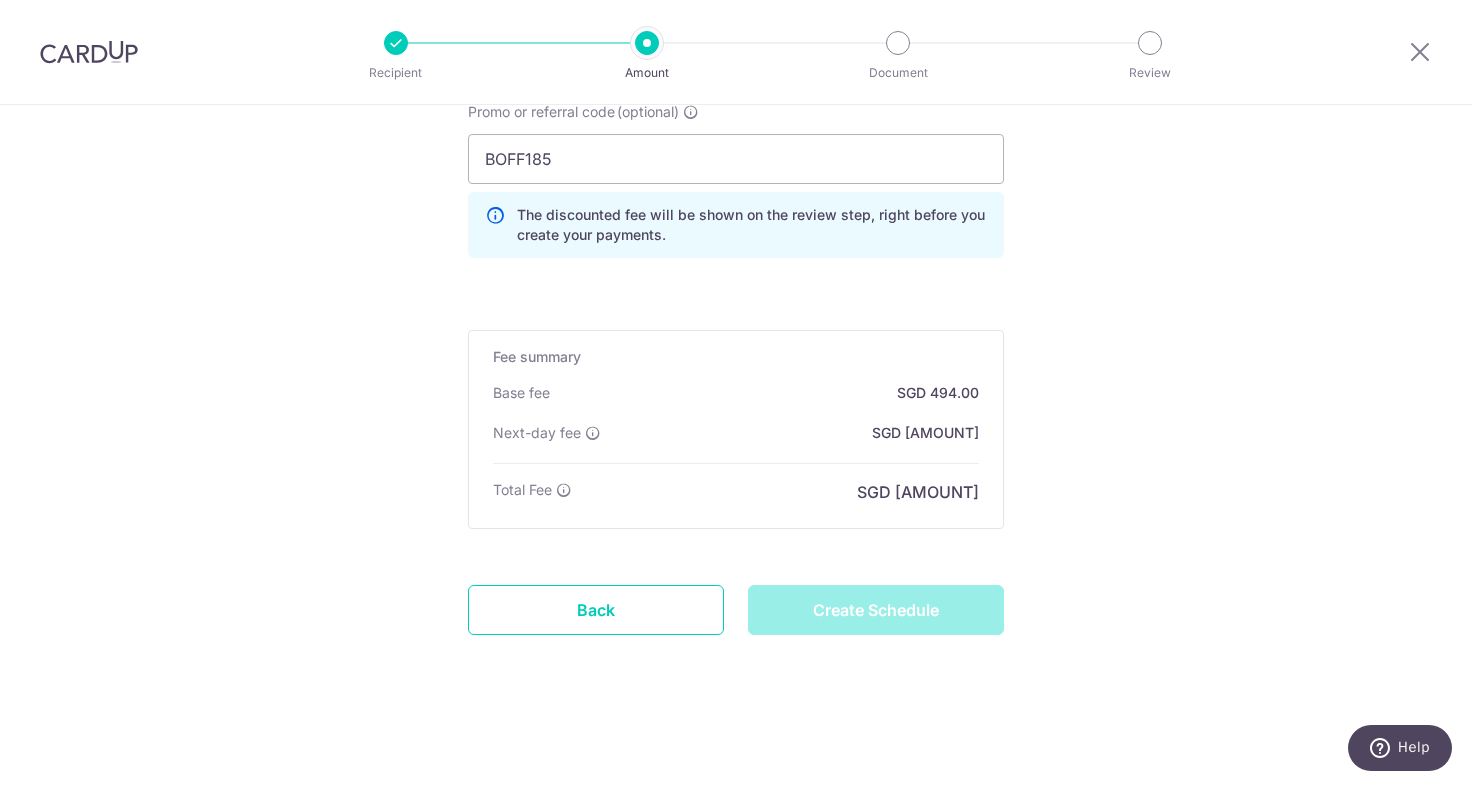 type on "Create Schedule" 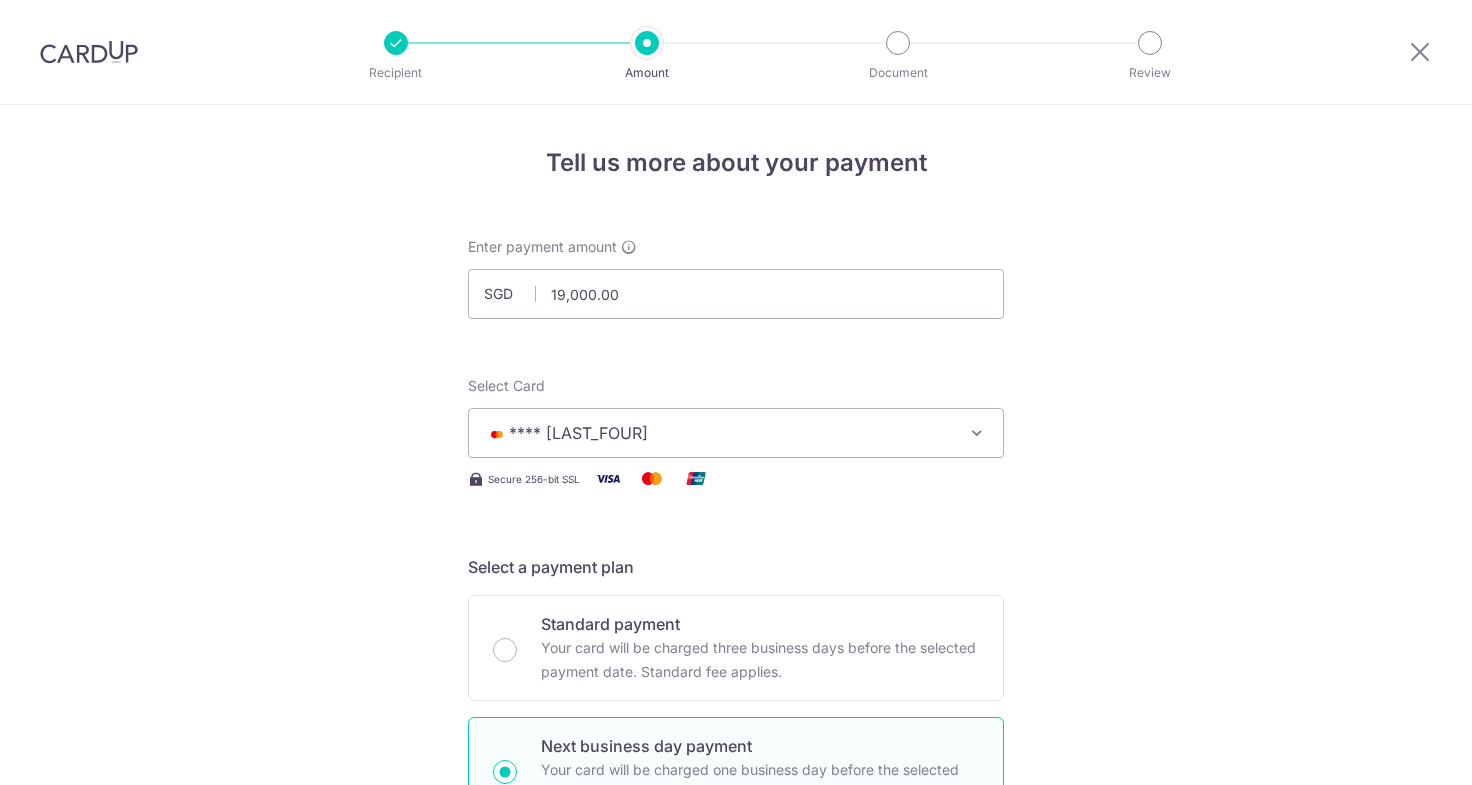 scroll, scrollTop: 0, scrollLeft: 0, axis: both 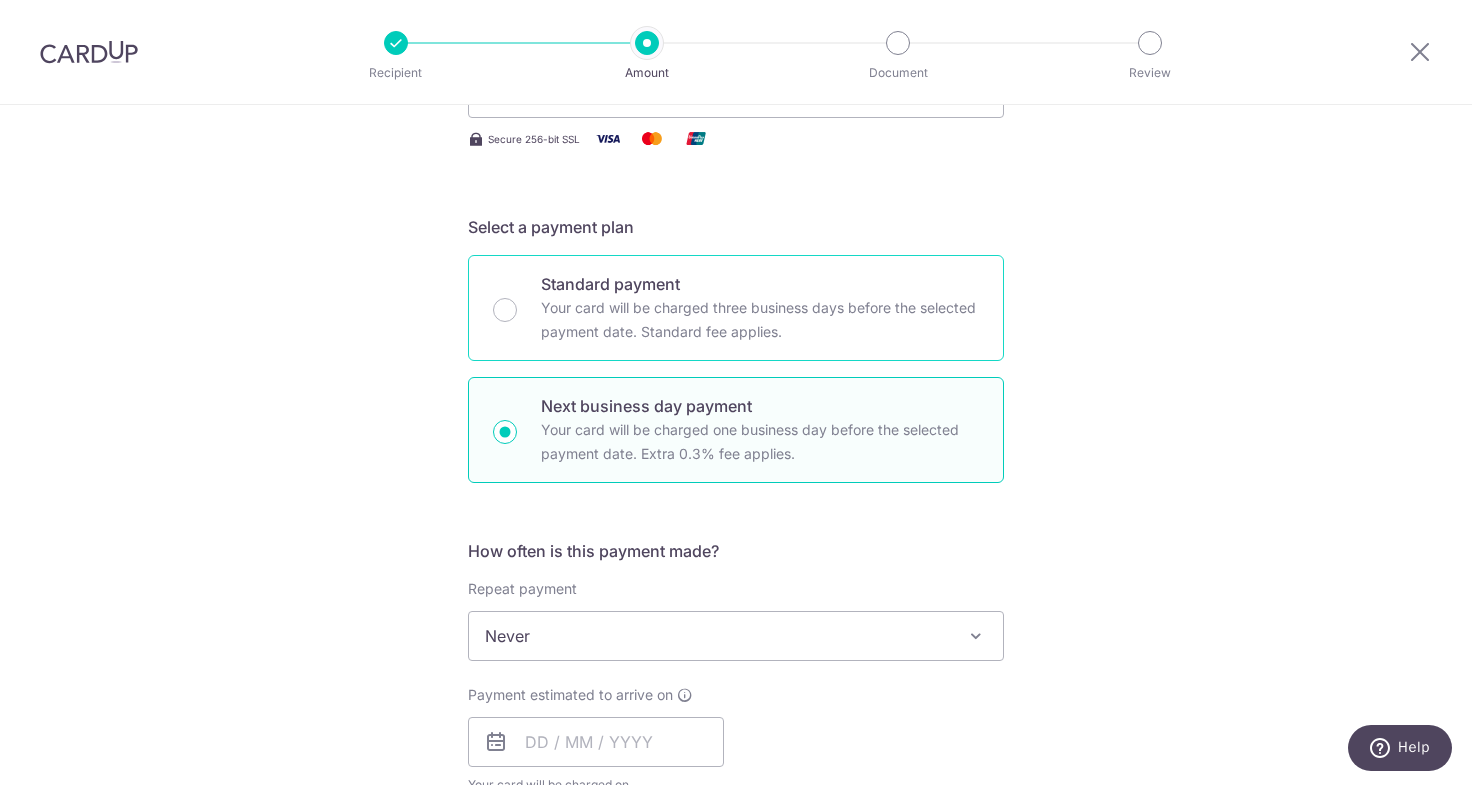 click on "Your card will be charged three business days before the selected payment date. Standard fee applies." at bounding box center (760, 320) 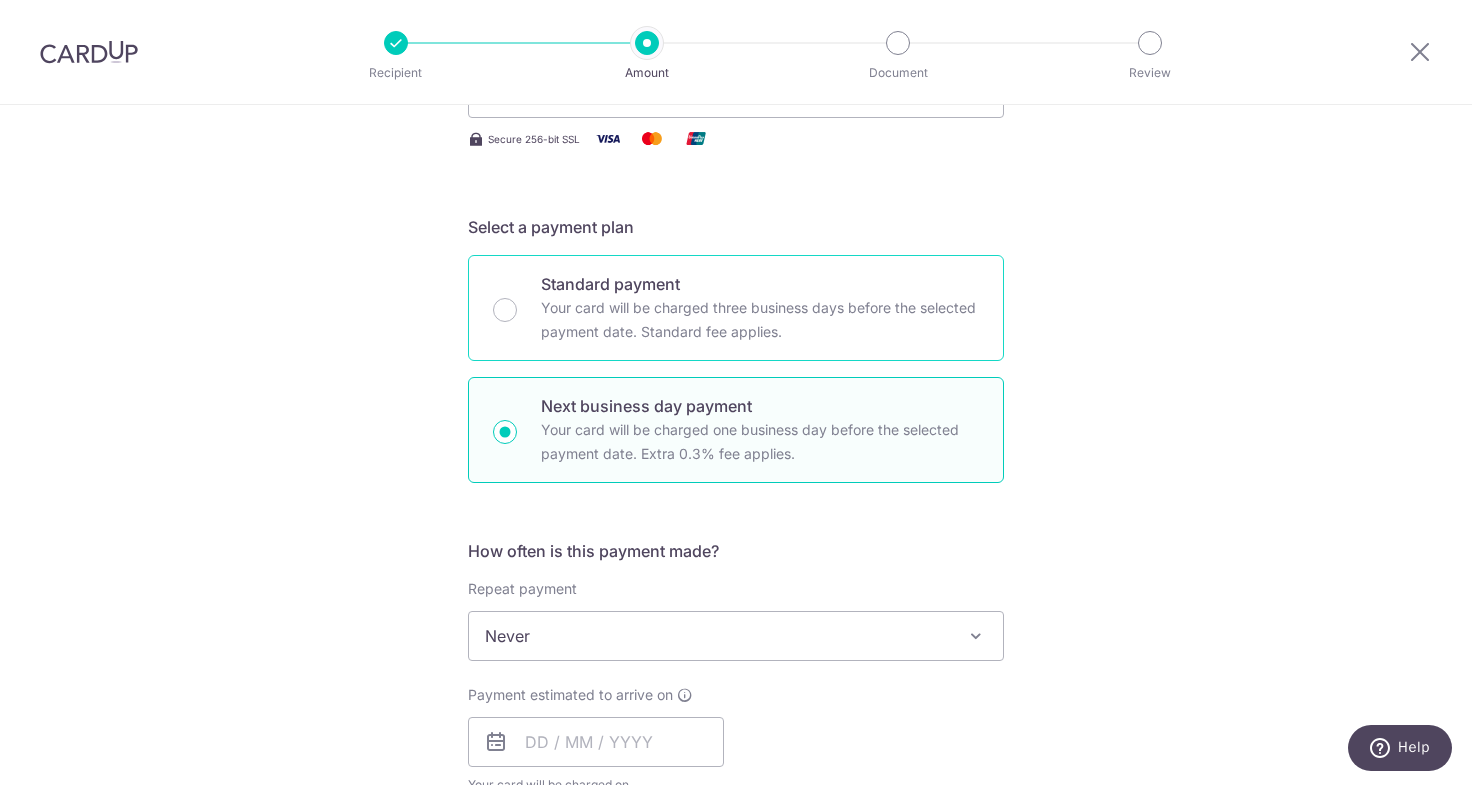 click on "Standard payment
Your card will be charged three business days before the selected payment date. Standard fee applies." at bounding box center (505, 310) 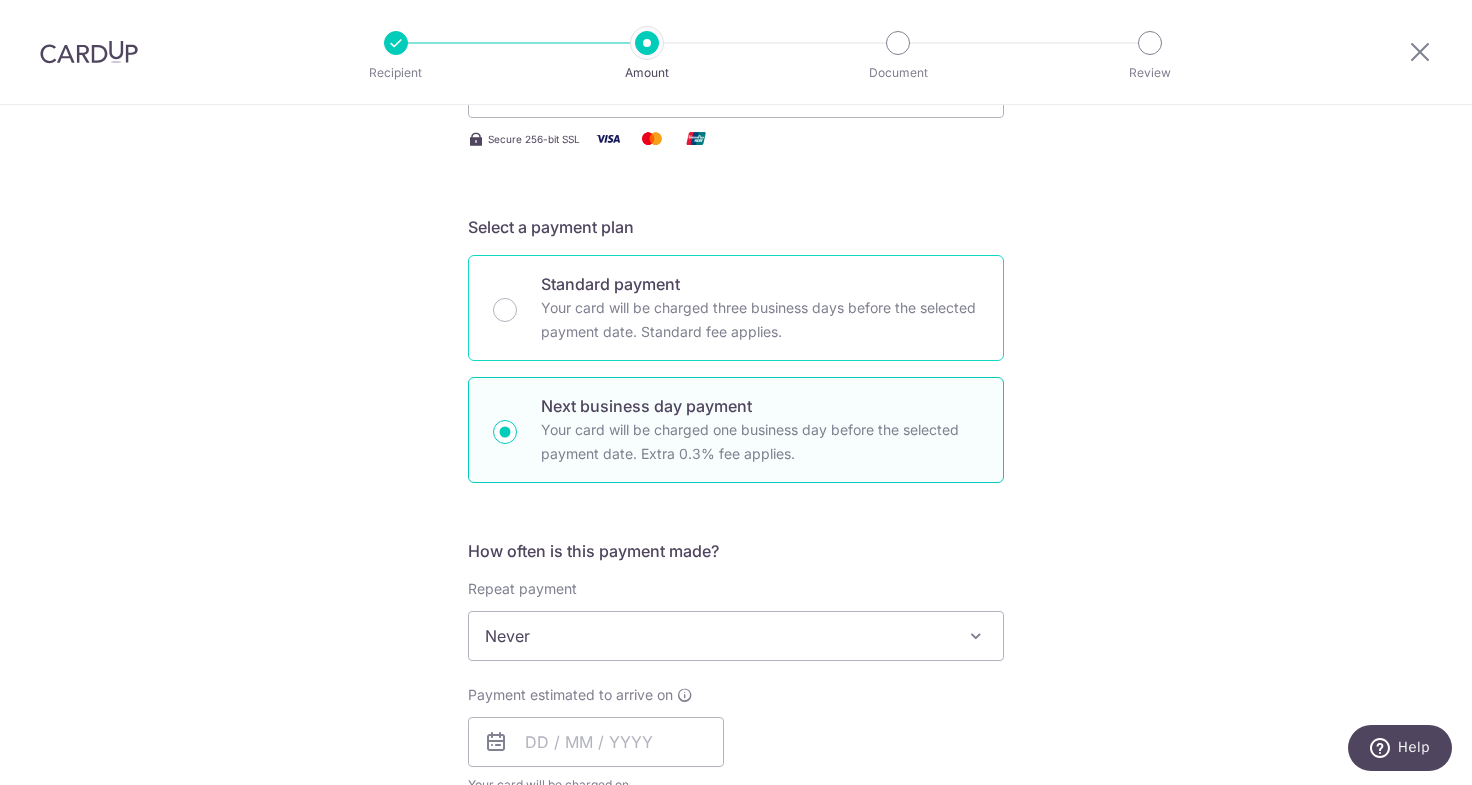 radio on "true" 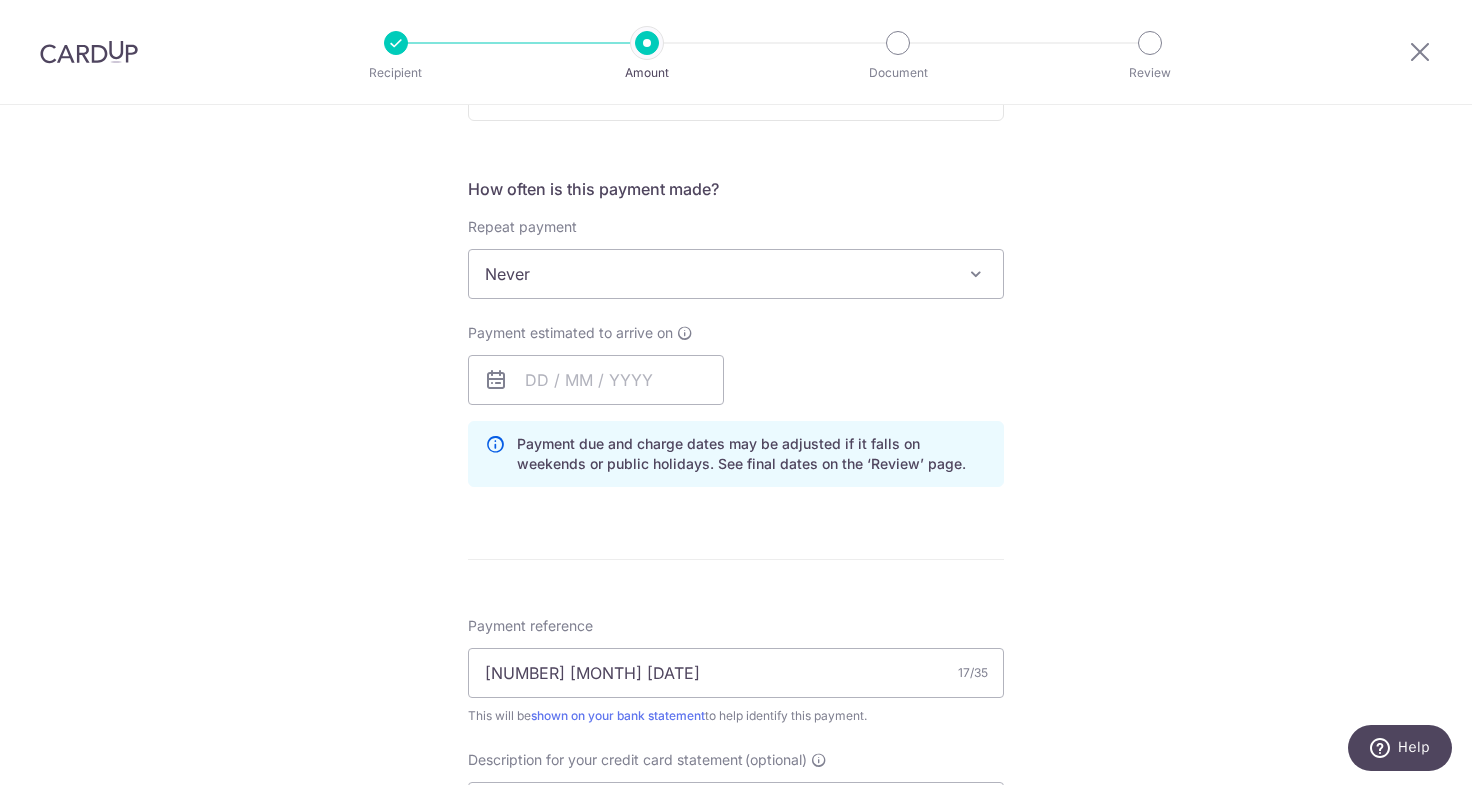scroll, scrollTop: 800, scrollLeft: 0, axis: vertical 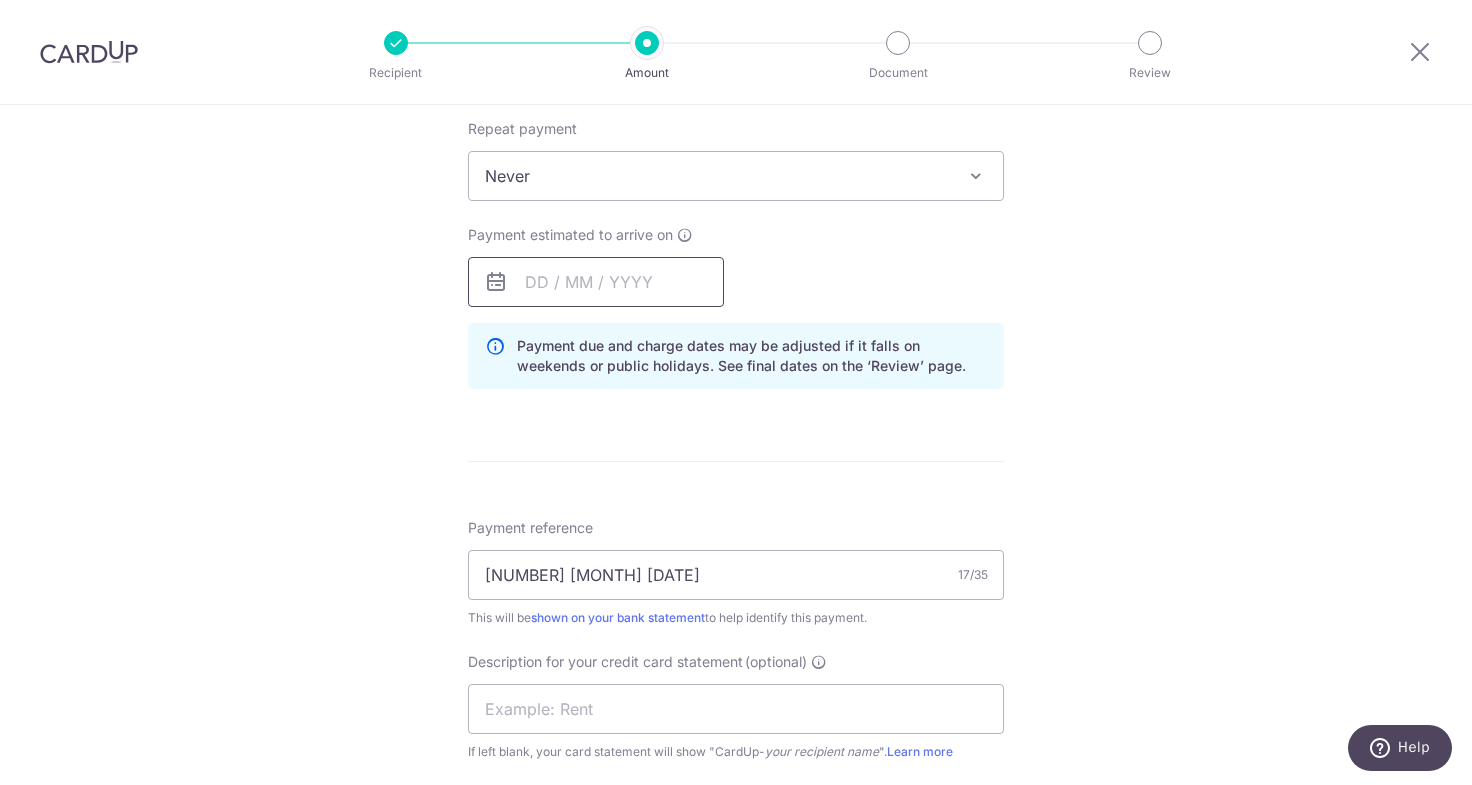 click at bounding box center (596, 282) 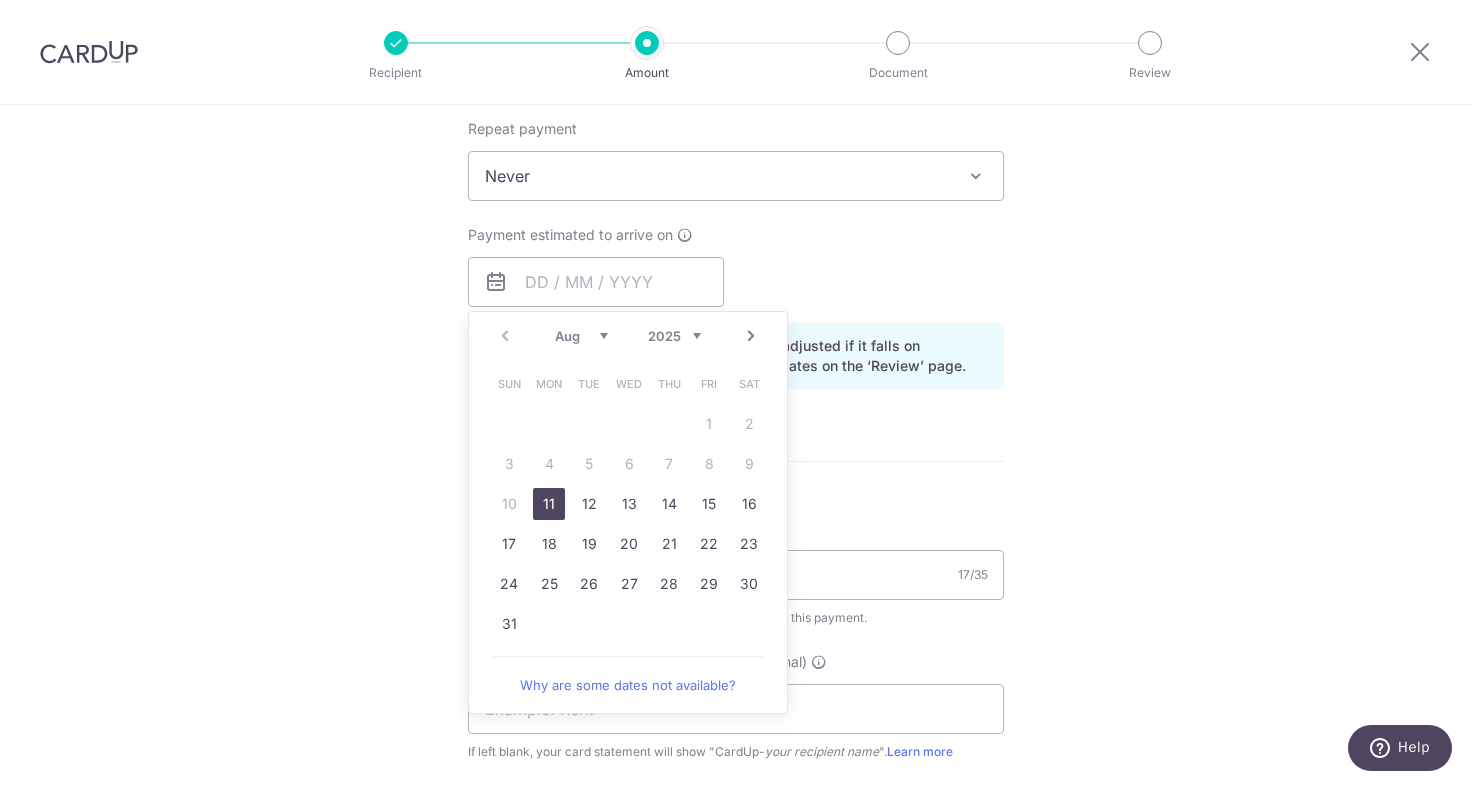 click on "11" at bounding box center (549, 504) 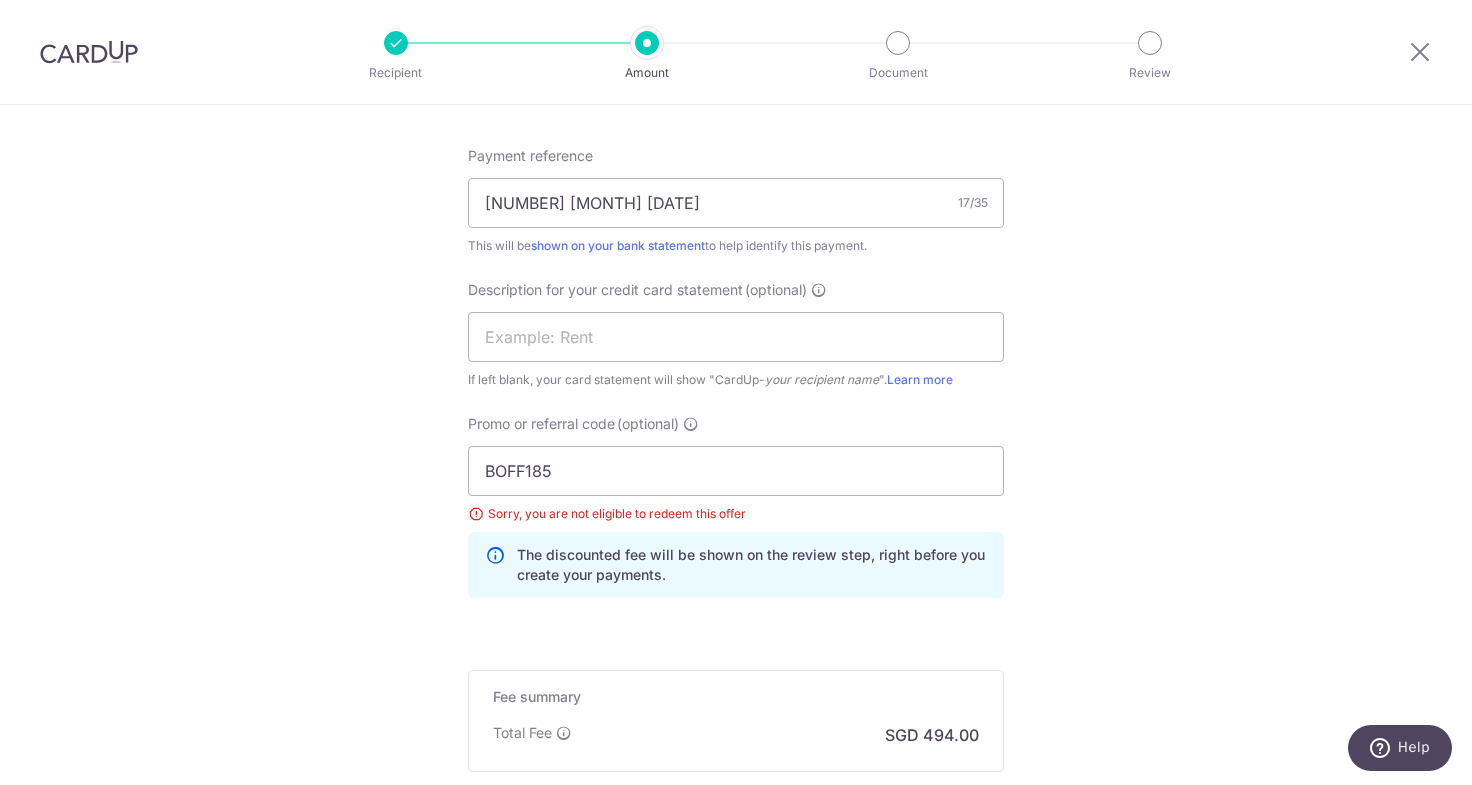 scroll, scrollTop: 1443, scrollLeft: 0, axis: vertical 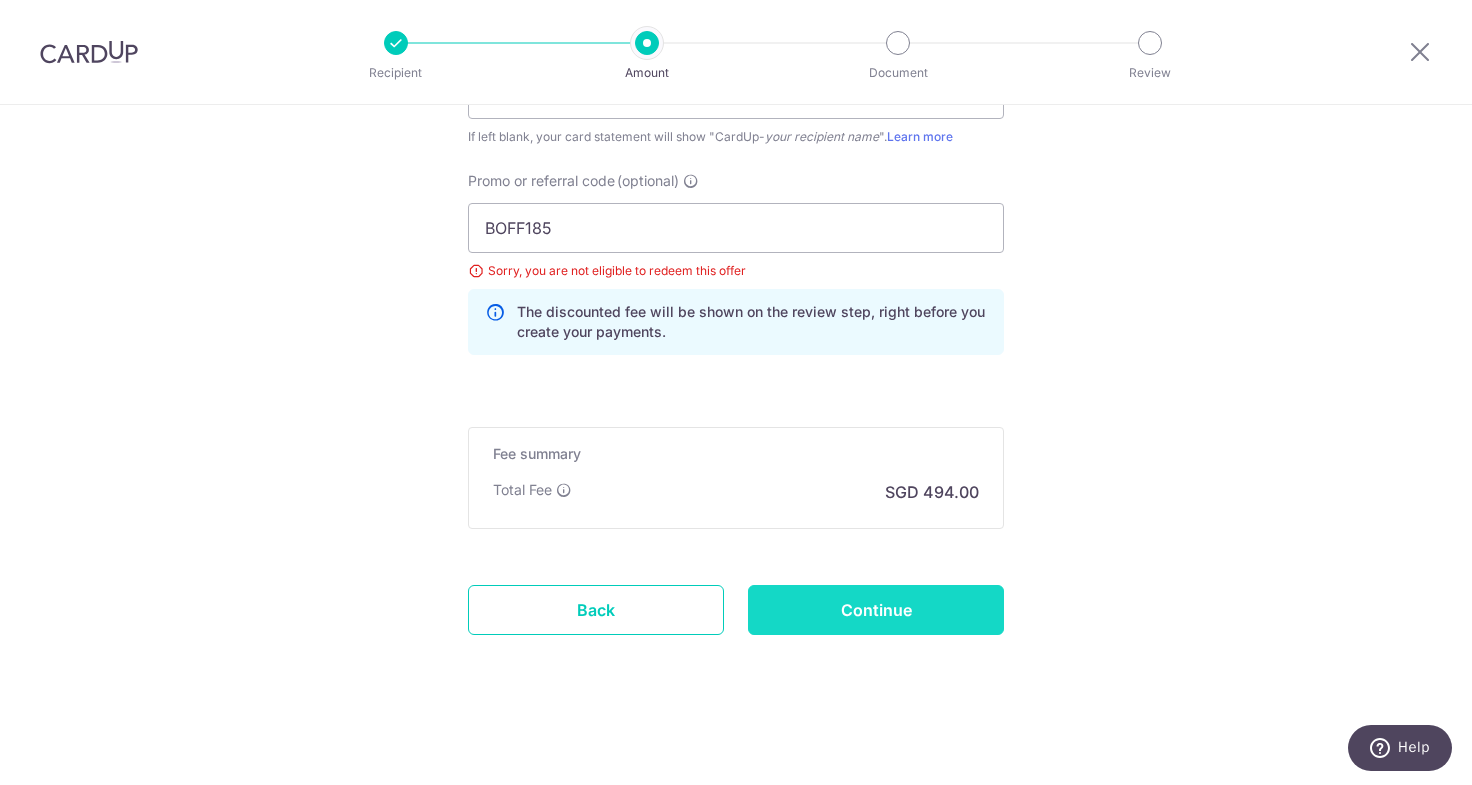 click on "Continue" at bounding box center [876, 610] 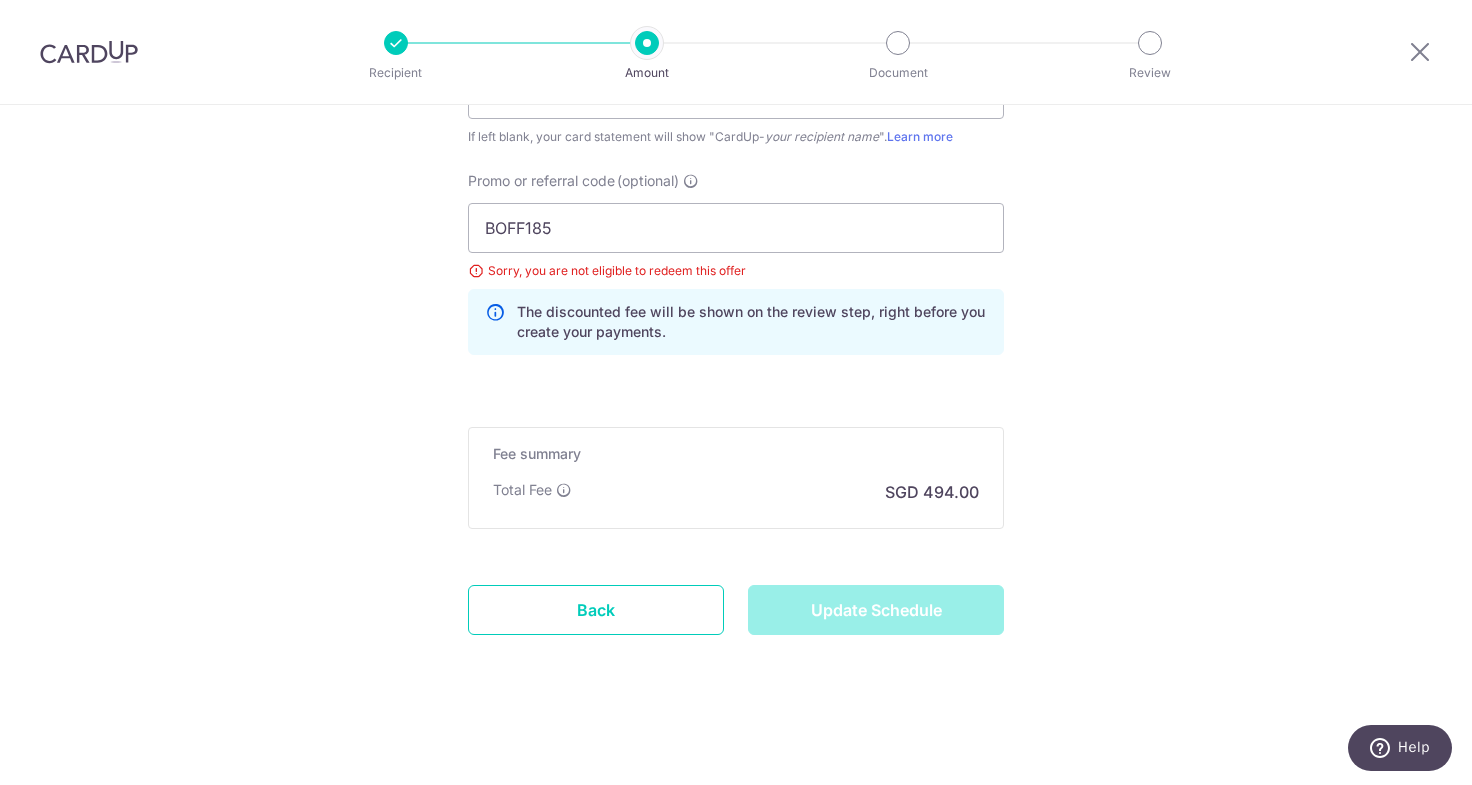 type on "Update Schedule" 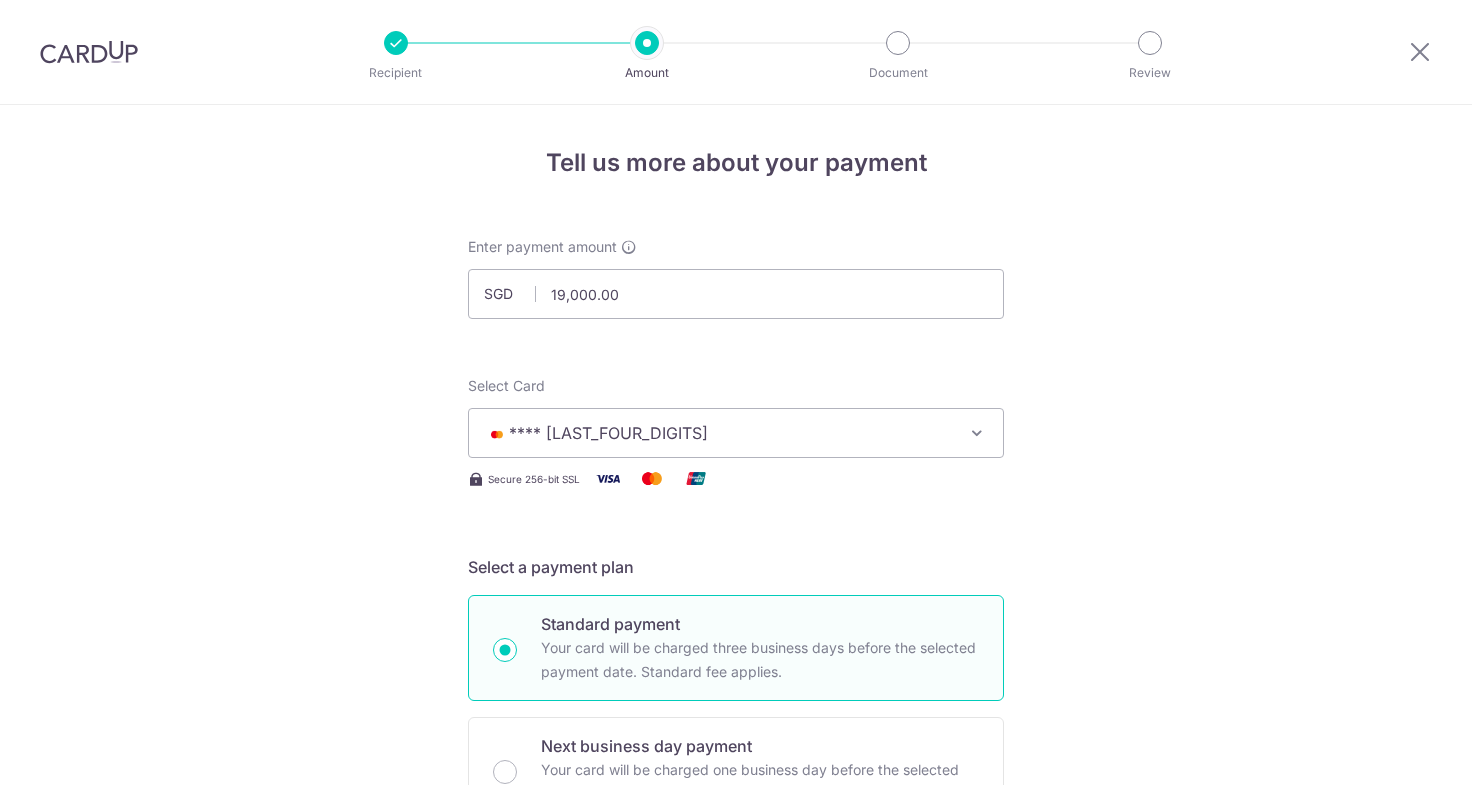 scroll, scrollTop: 0, scrollLeft: 0, axis: both 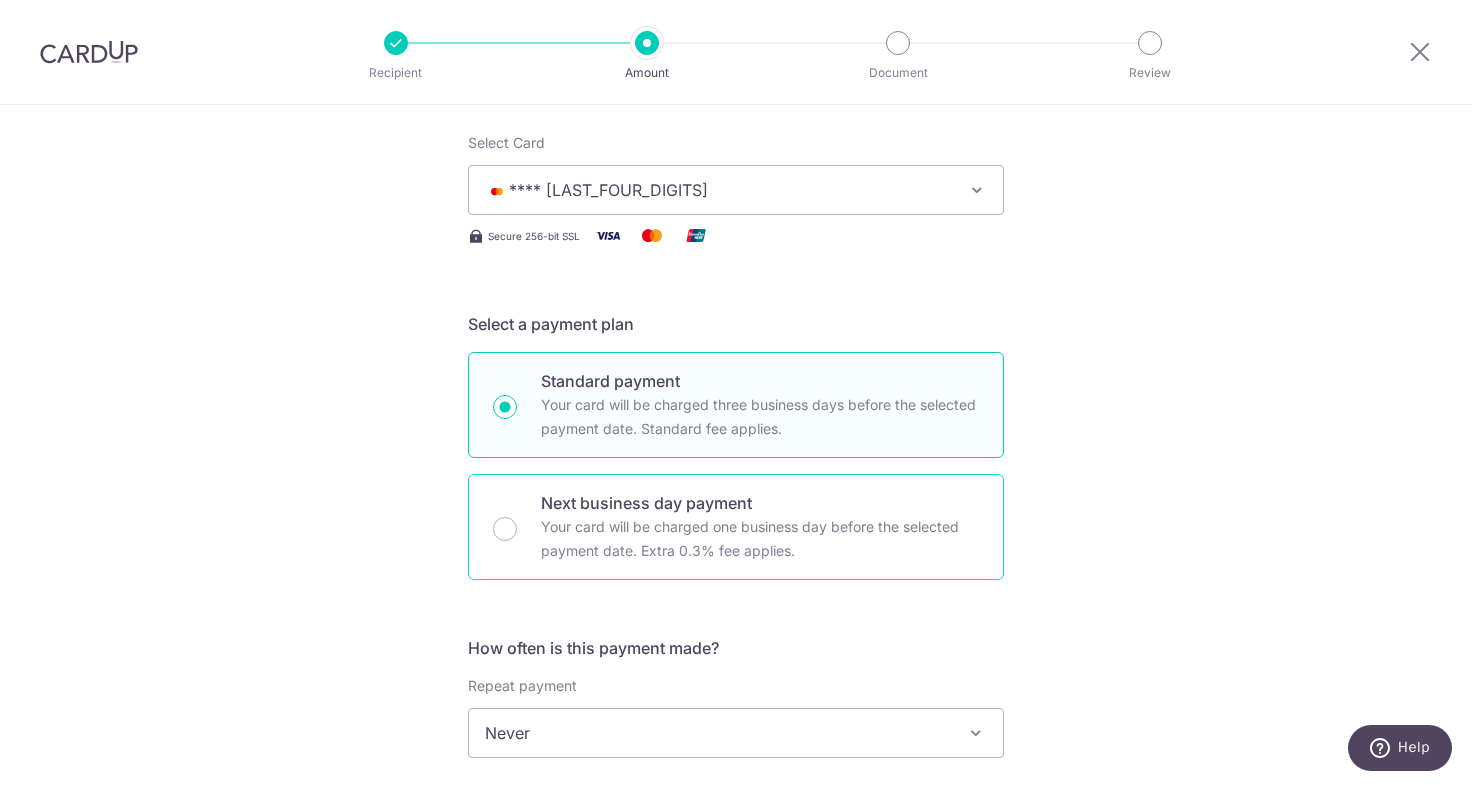 click on "Next business day payment" at bounding box center [760, 503] 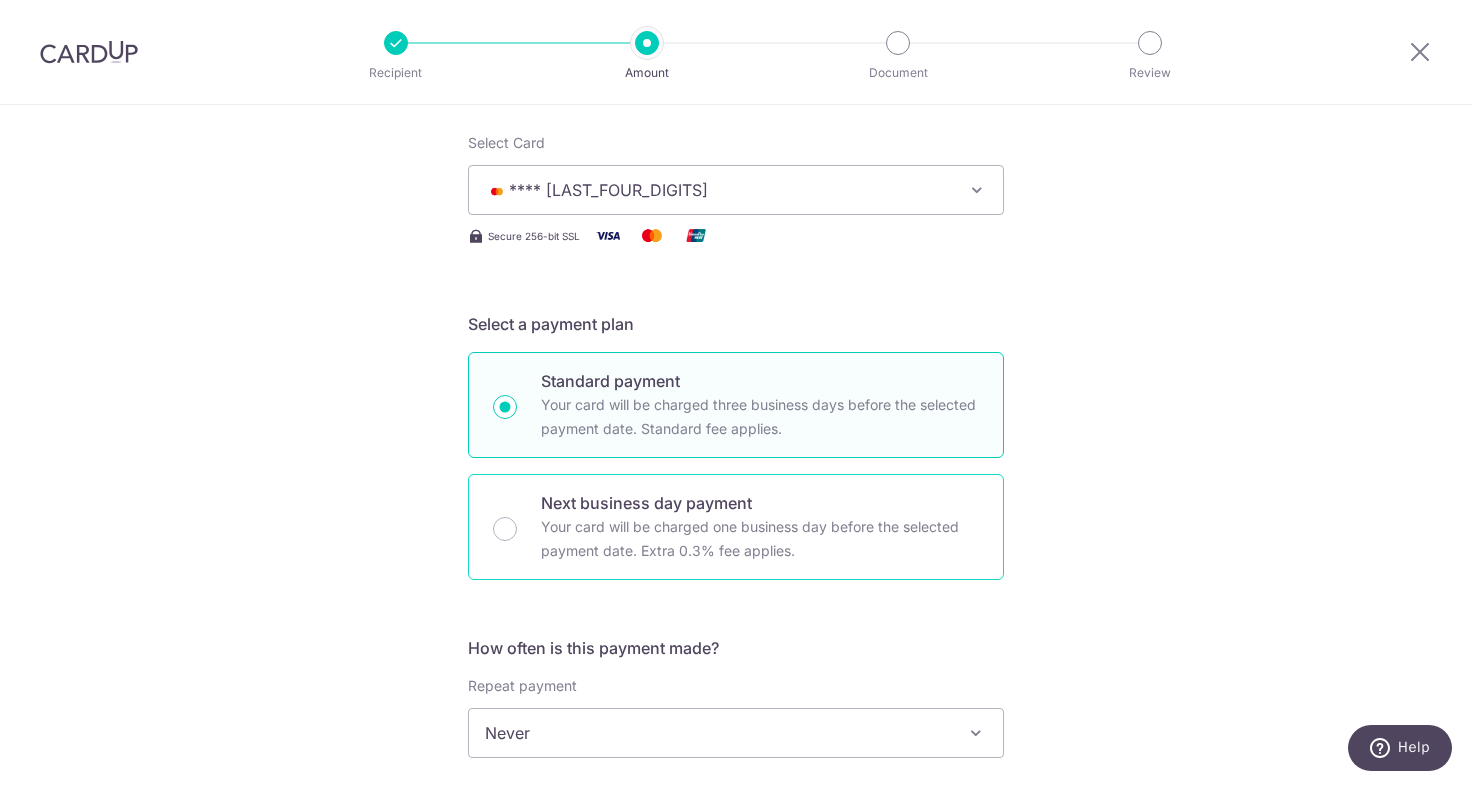 click on "Next business day payment
Your card will be charged one business day before the selected payment date. Extra 0.3% fee applies." at bounding box center [505, 529] 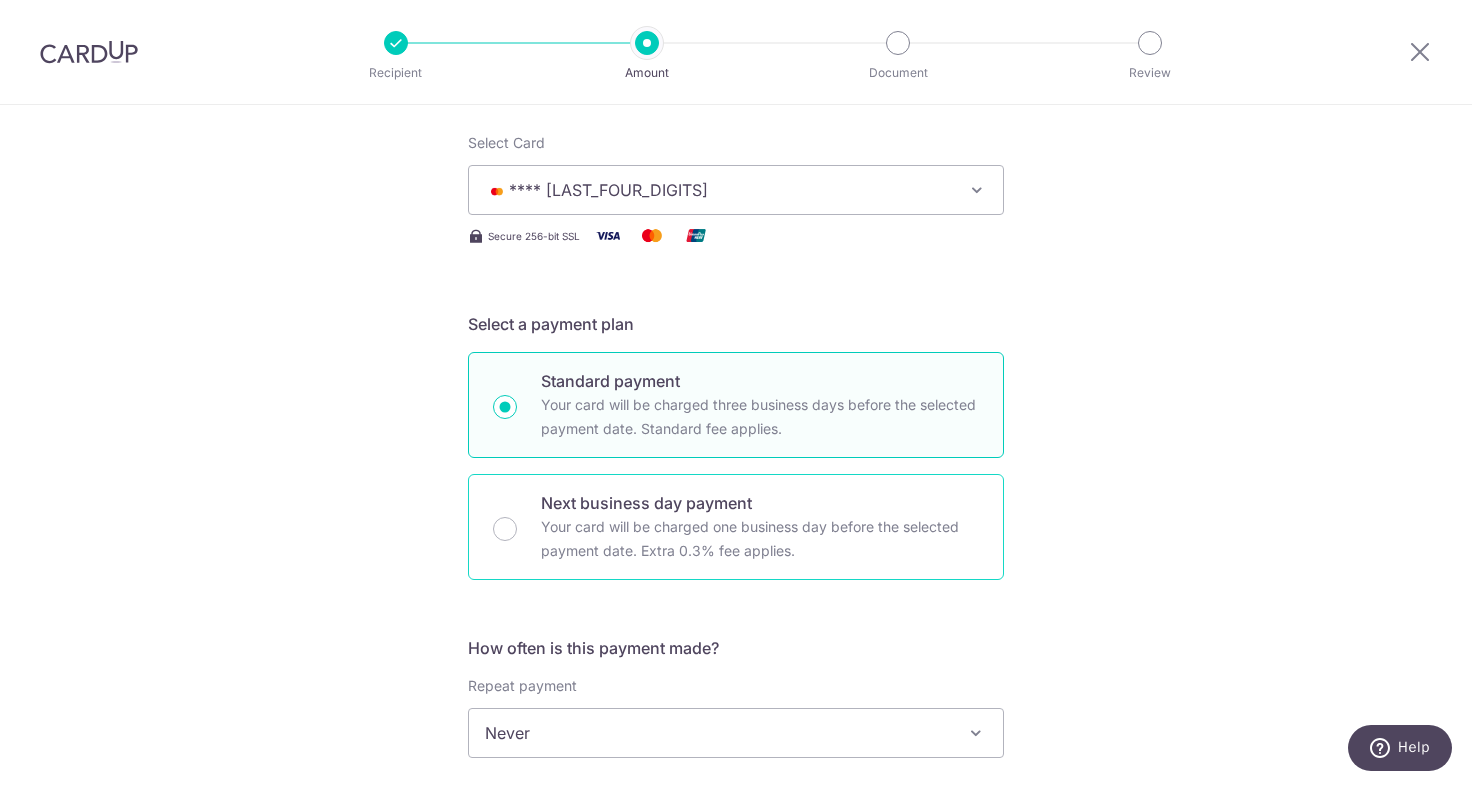 radio on "false" 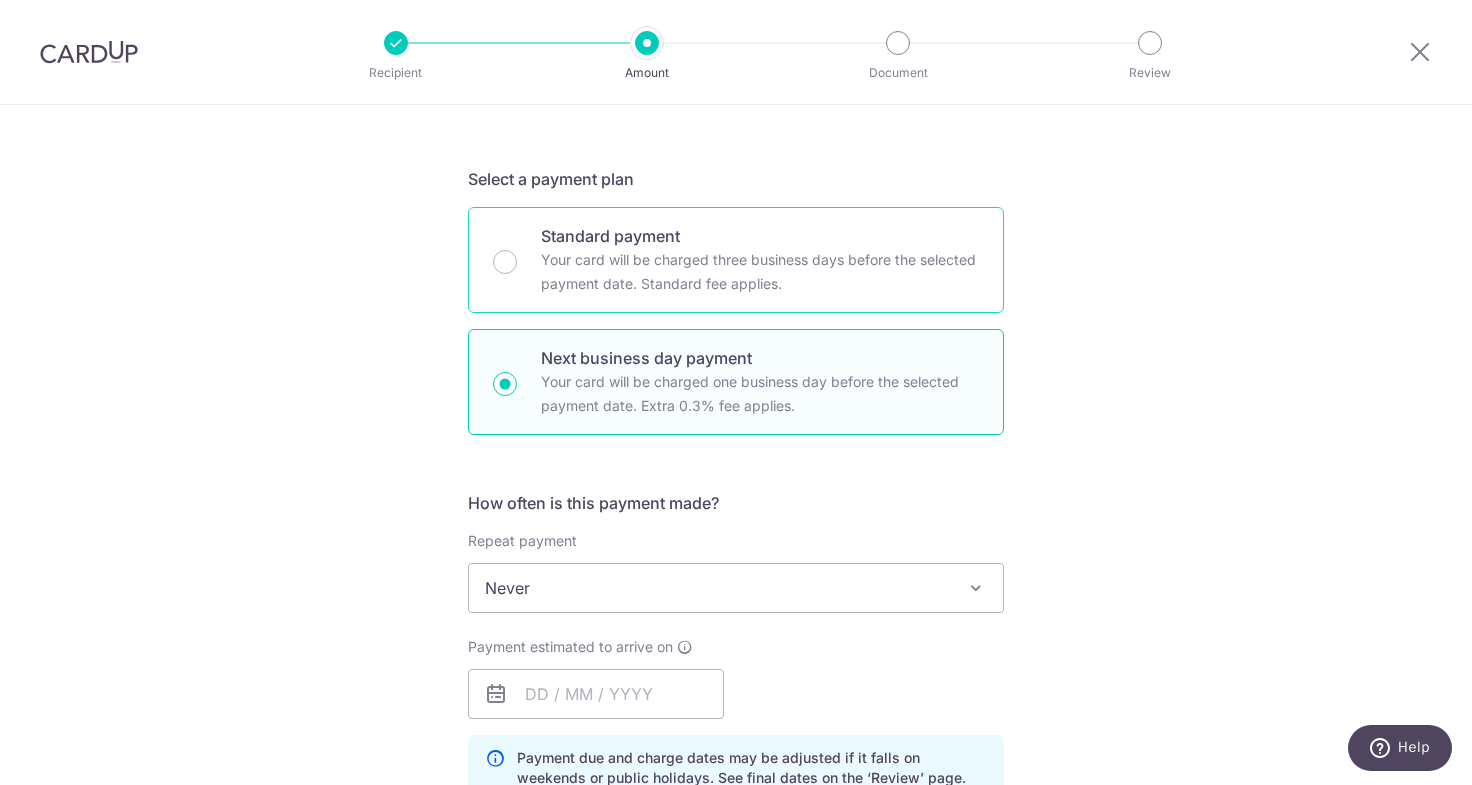 scroll, scrollTop: 500, scrollLeft: 0, axis: vertical 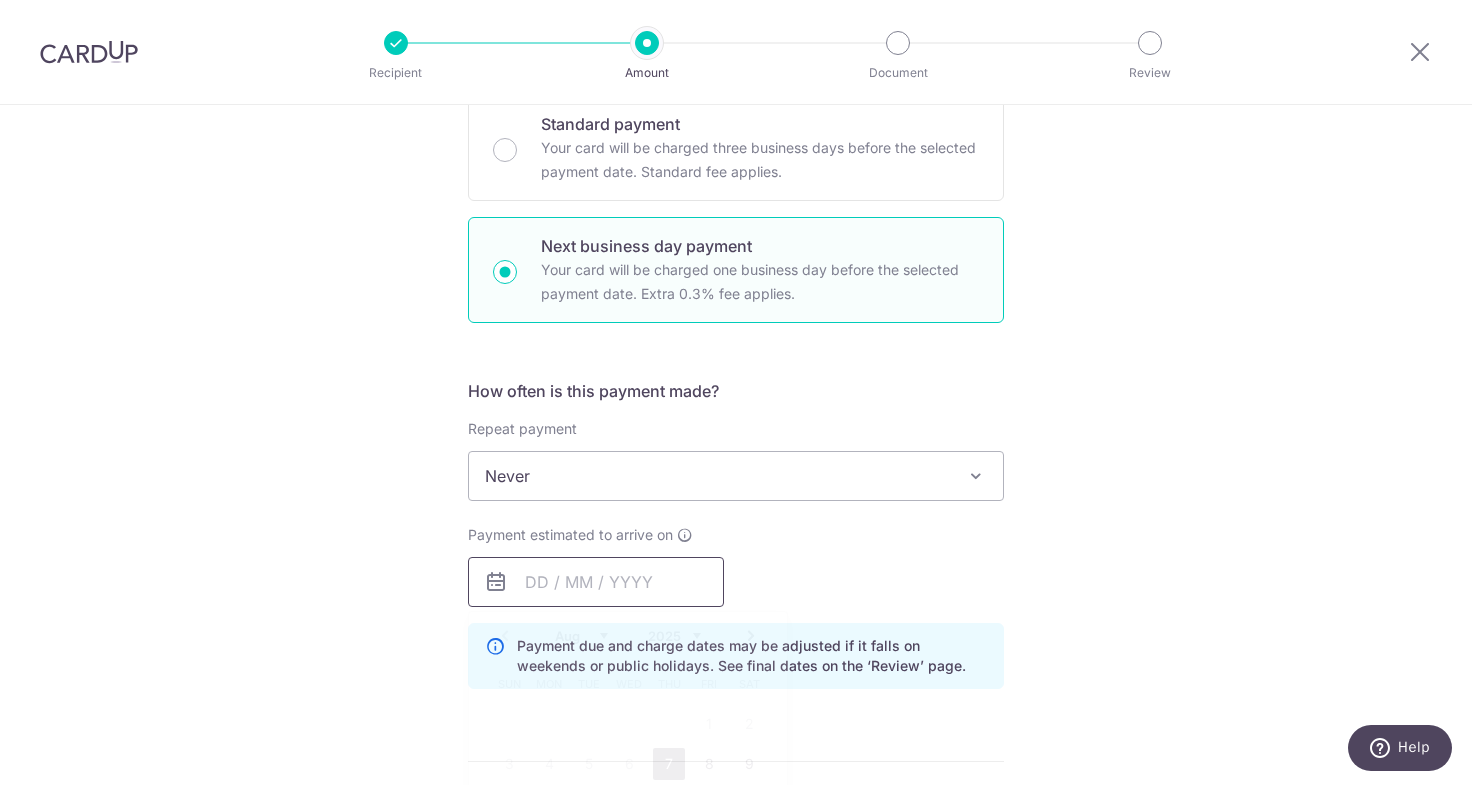 click at bounding box center [596, 582] 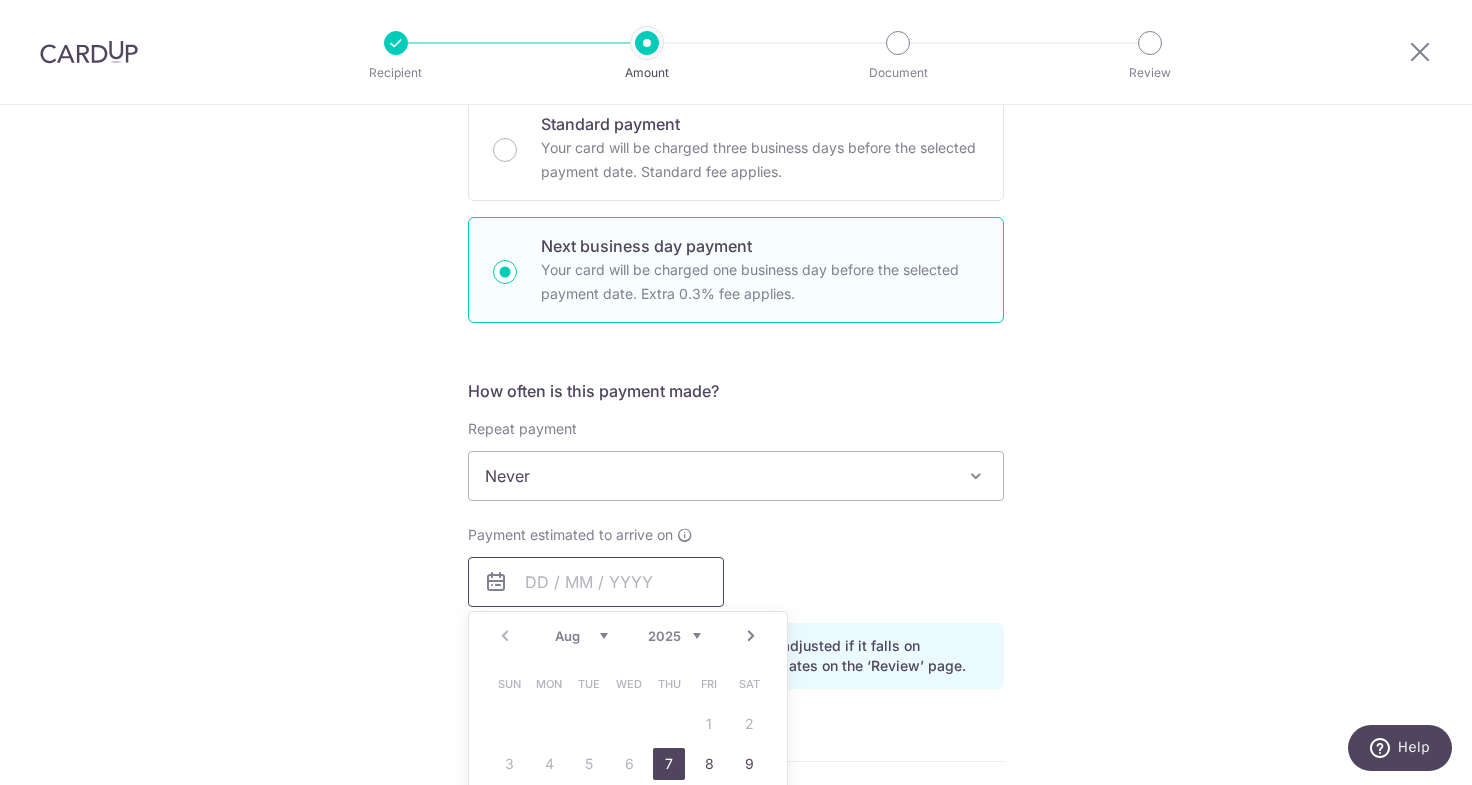 scroll, scrollTop: 700, scrollLeft: 0, axis: vertical 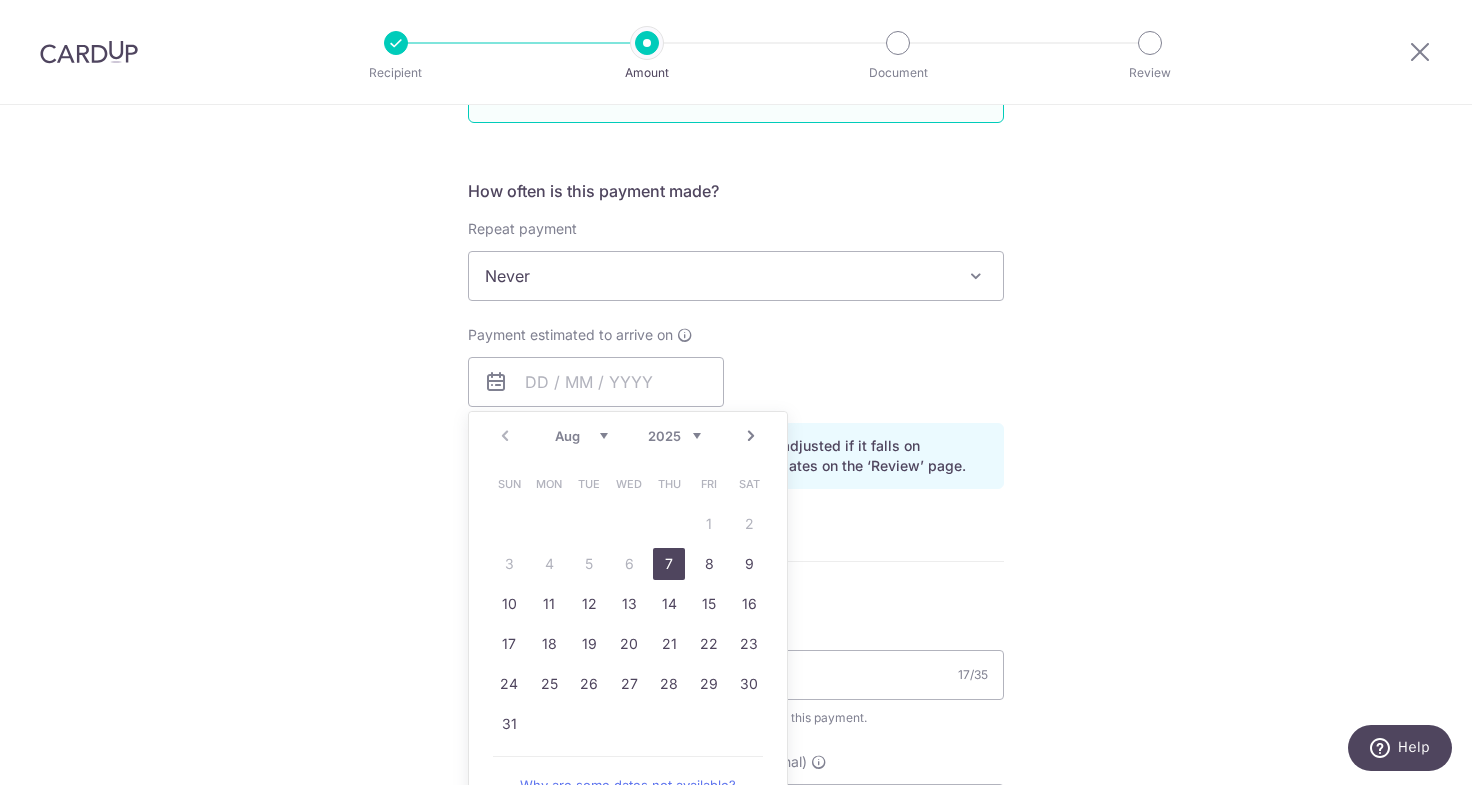 click on "7" at bounding box center [669, 564] 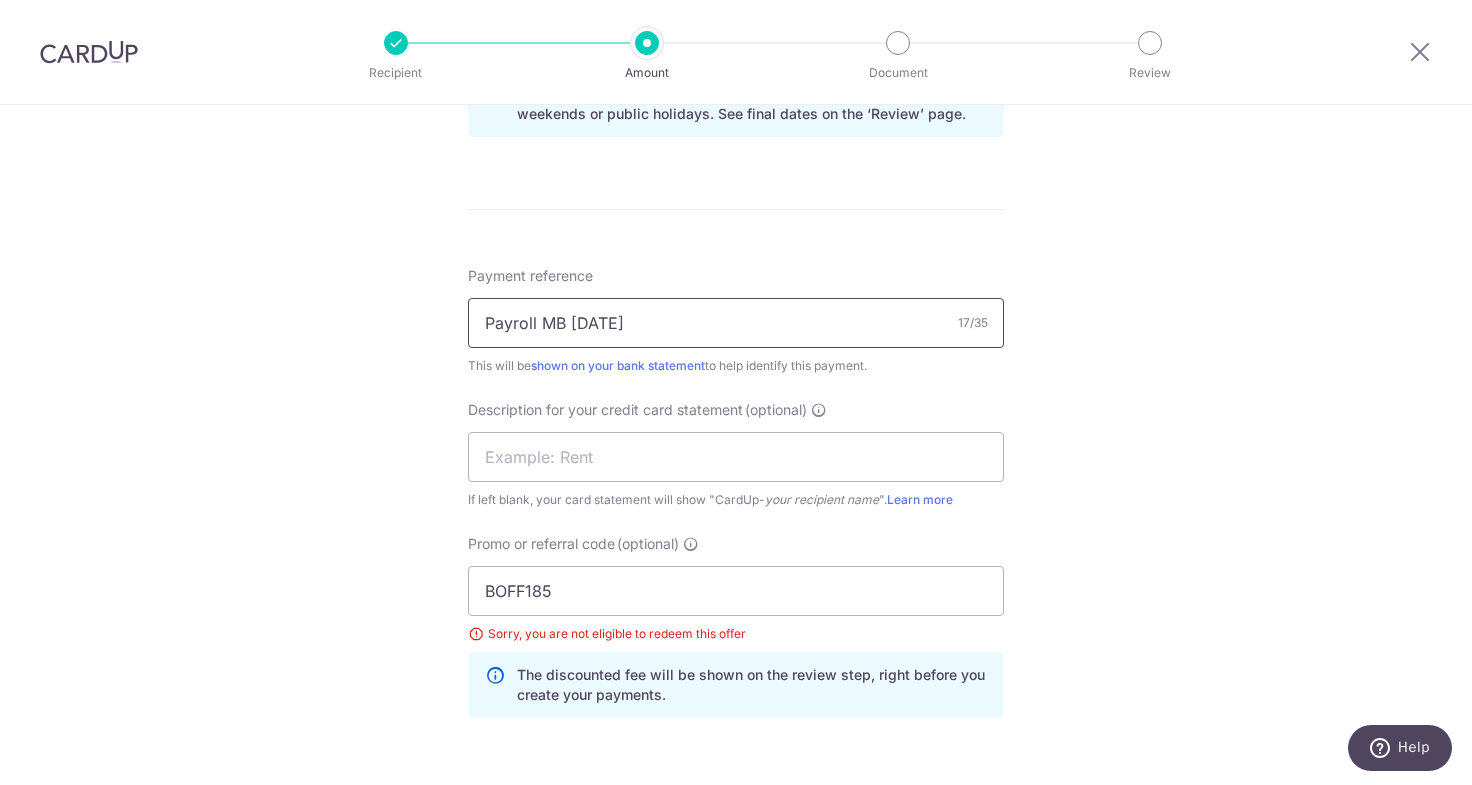 scroll, scrollTop: 1100, scrollLeft: 0, axis: vertical 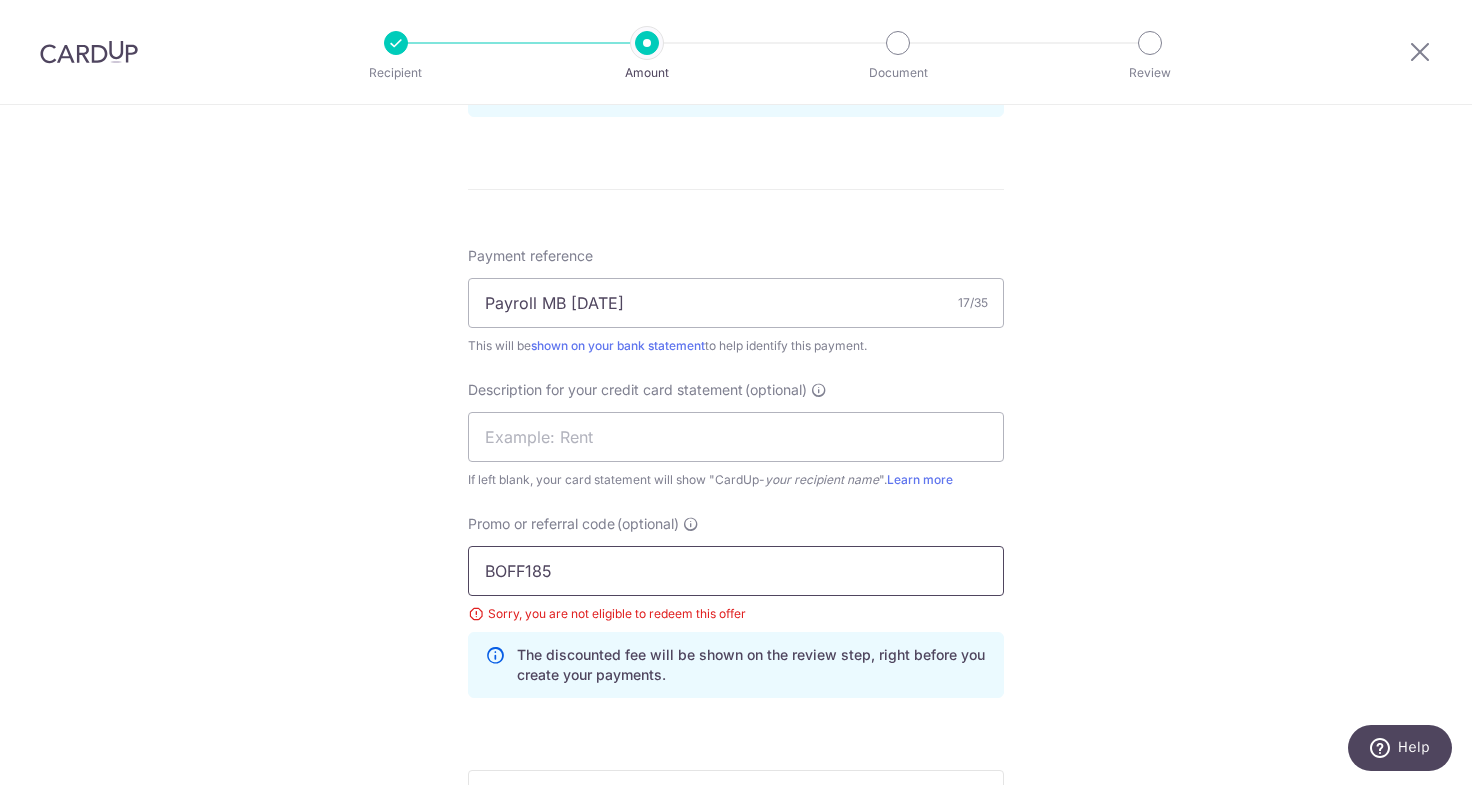 drag, startPoint x: 716, startPoint y: 571, endPoint x: 430, endPoint y: 571, distance: 286 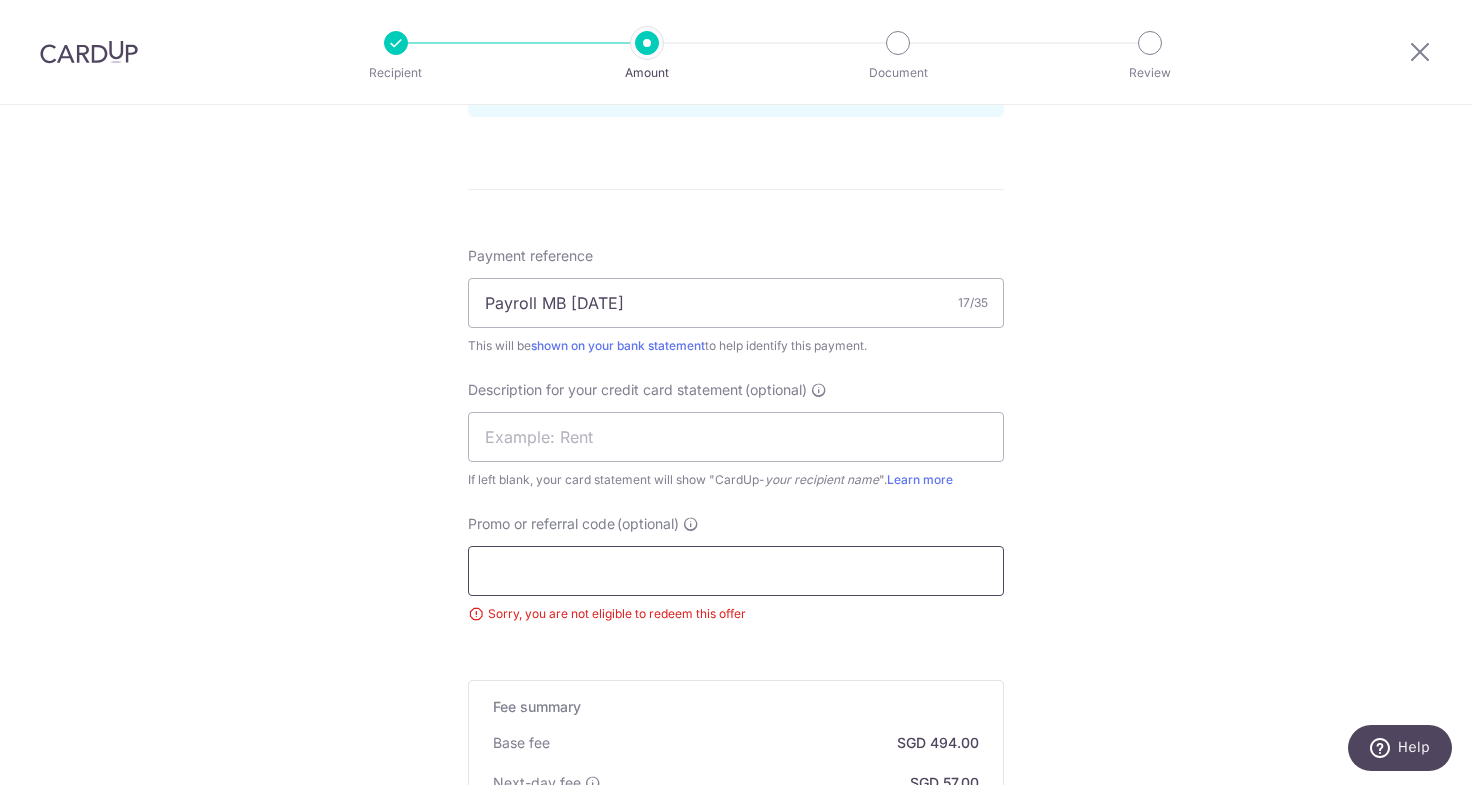 click on "Promo or referral code
(optional)" at bounding box center [736, 571] 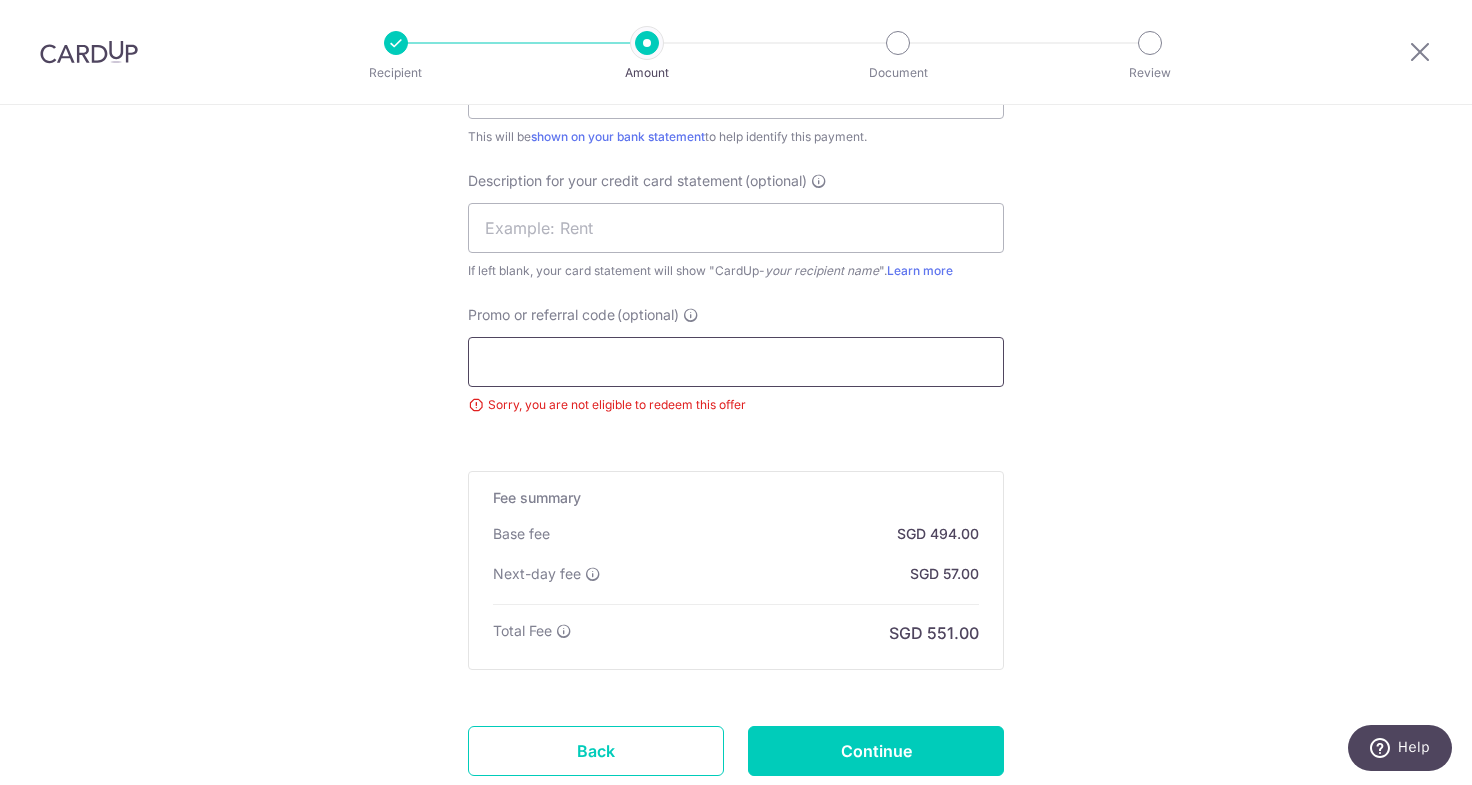 scroll, scrollTop: 1400, scrollLeft: 0, axis: vertical 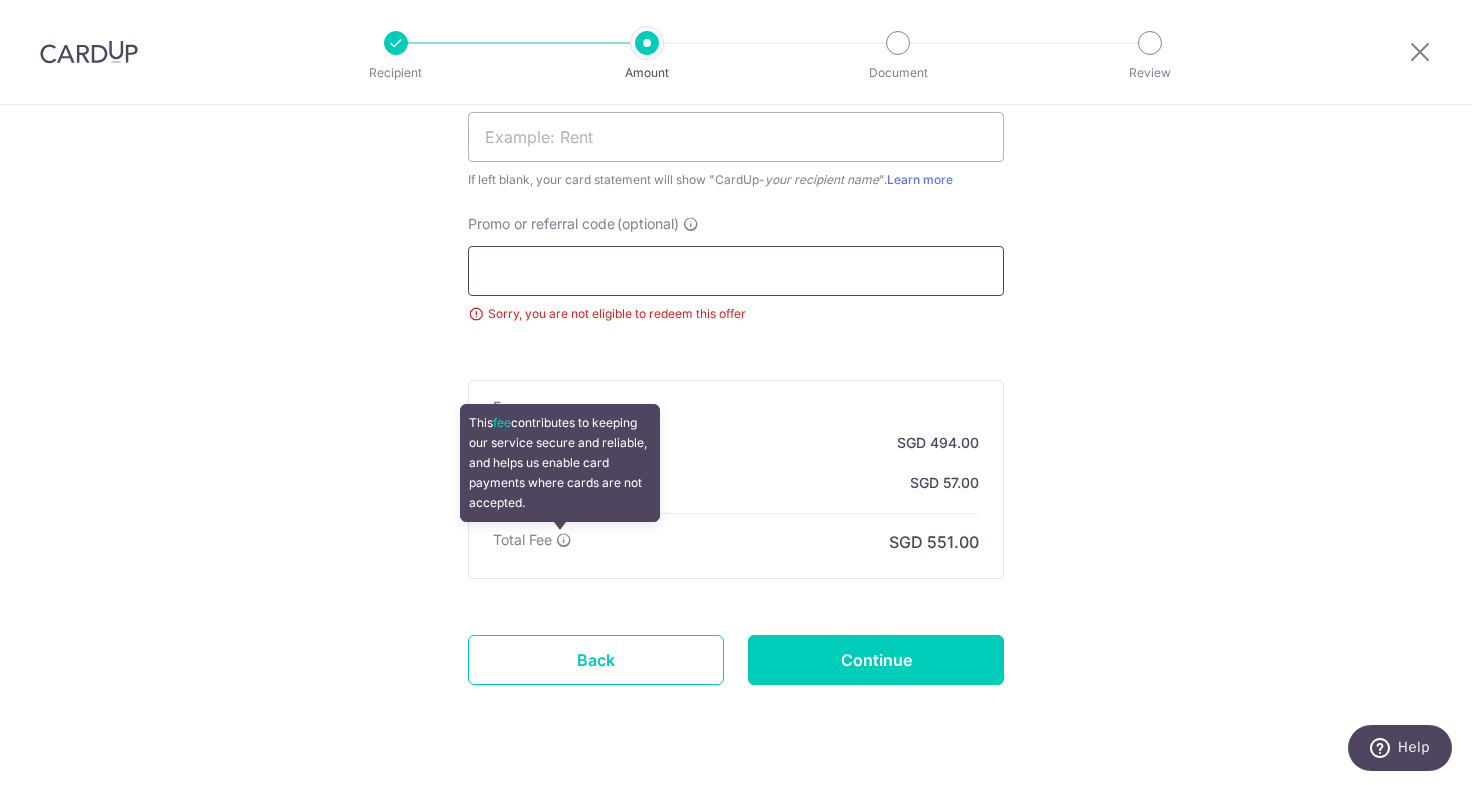 type 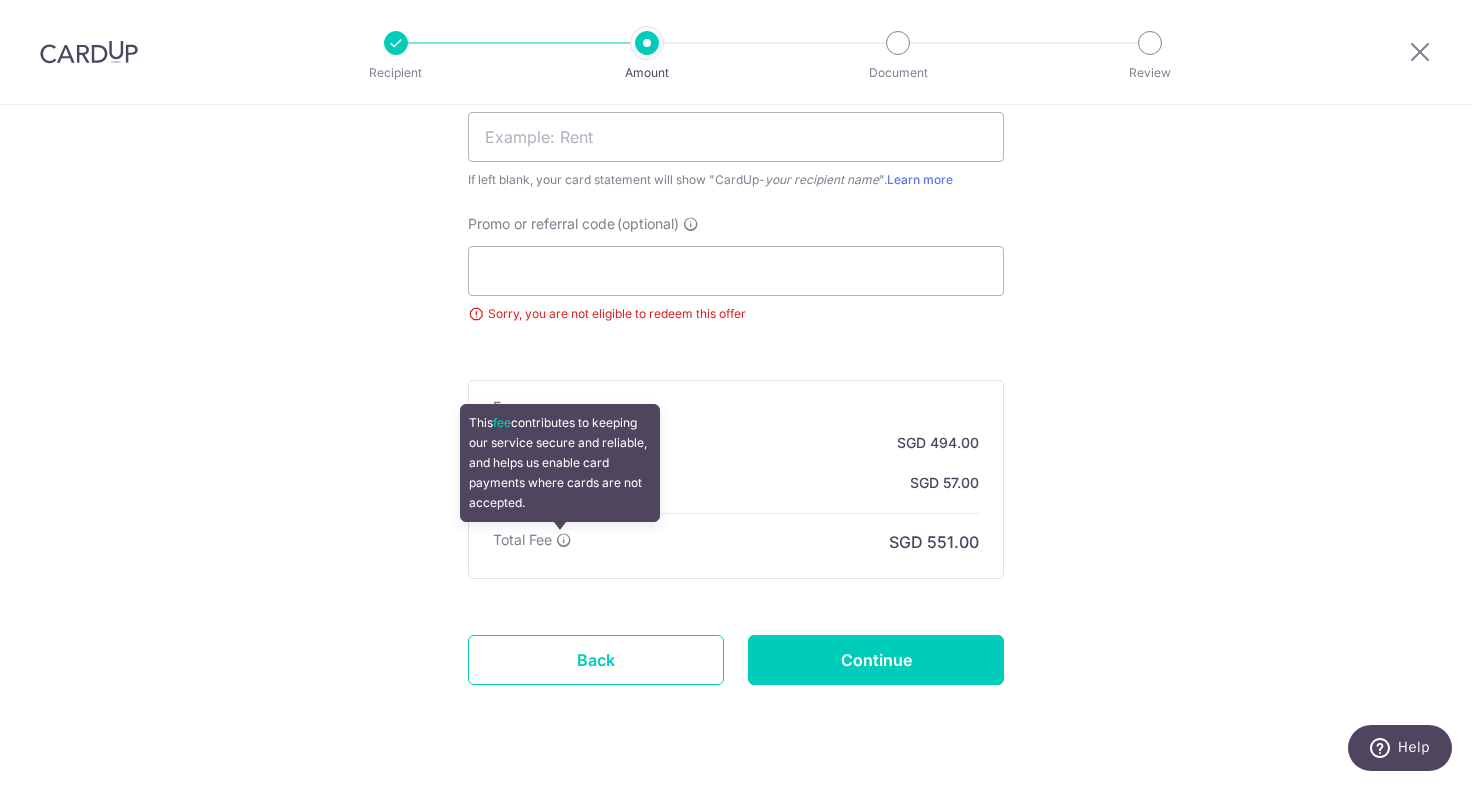 drag, startPoint x: 562, startPoint y: 543, endPoint x: 618, endPoint y: 547, distance: 56.142673 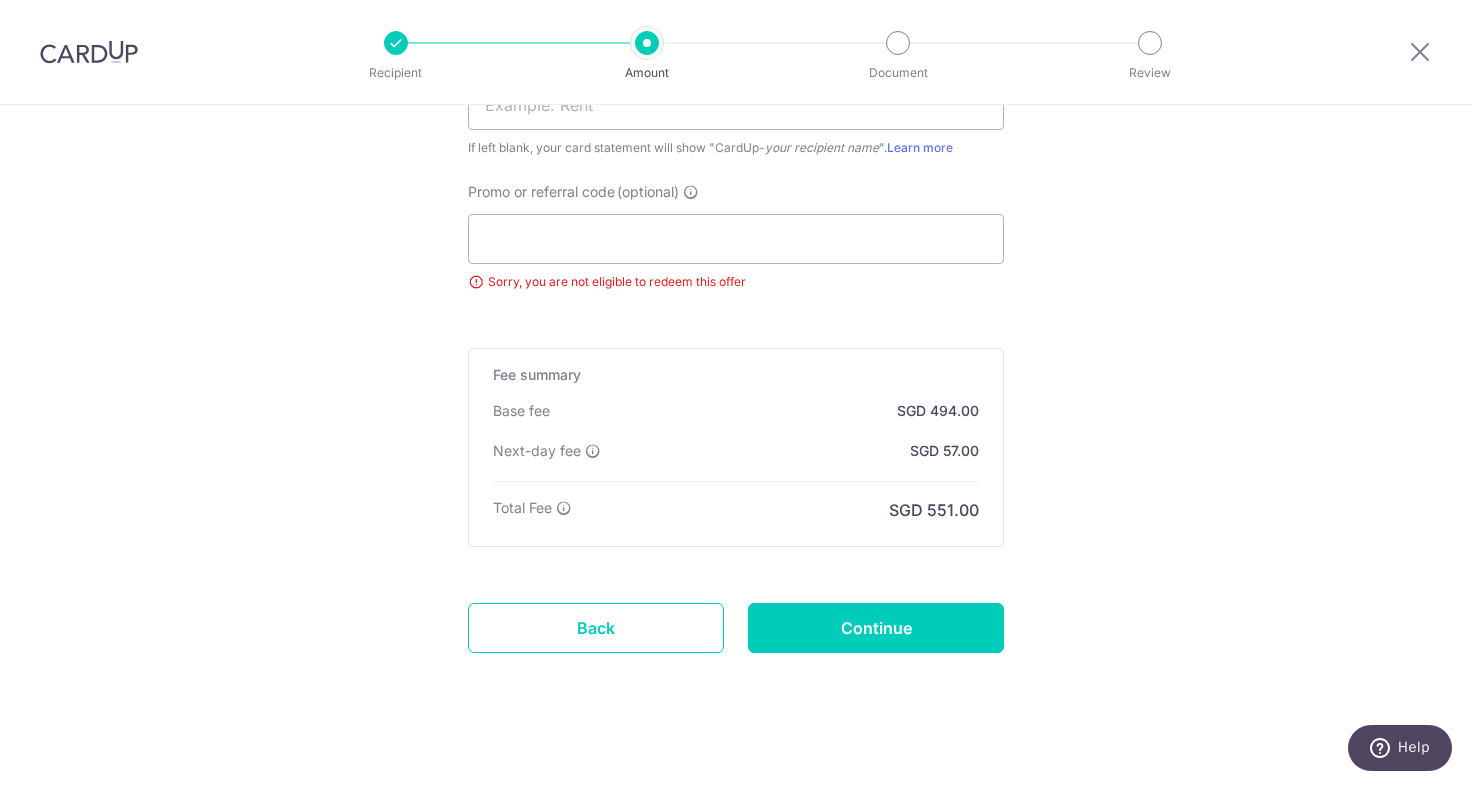 scroll, scrollTop: 1450, scrollLeft: 0, axis: vertical 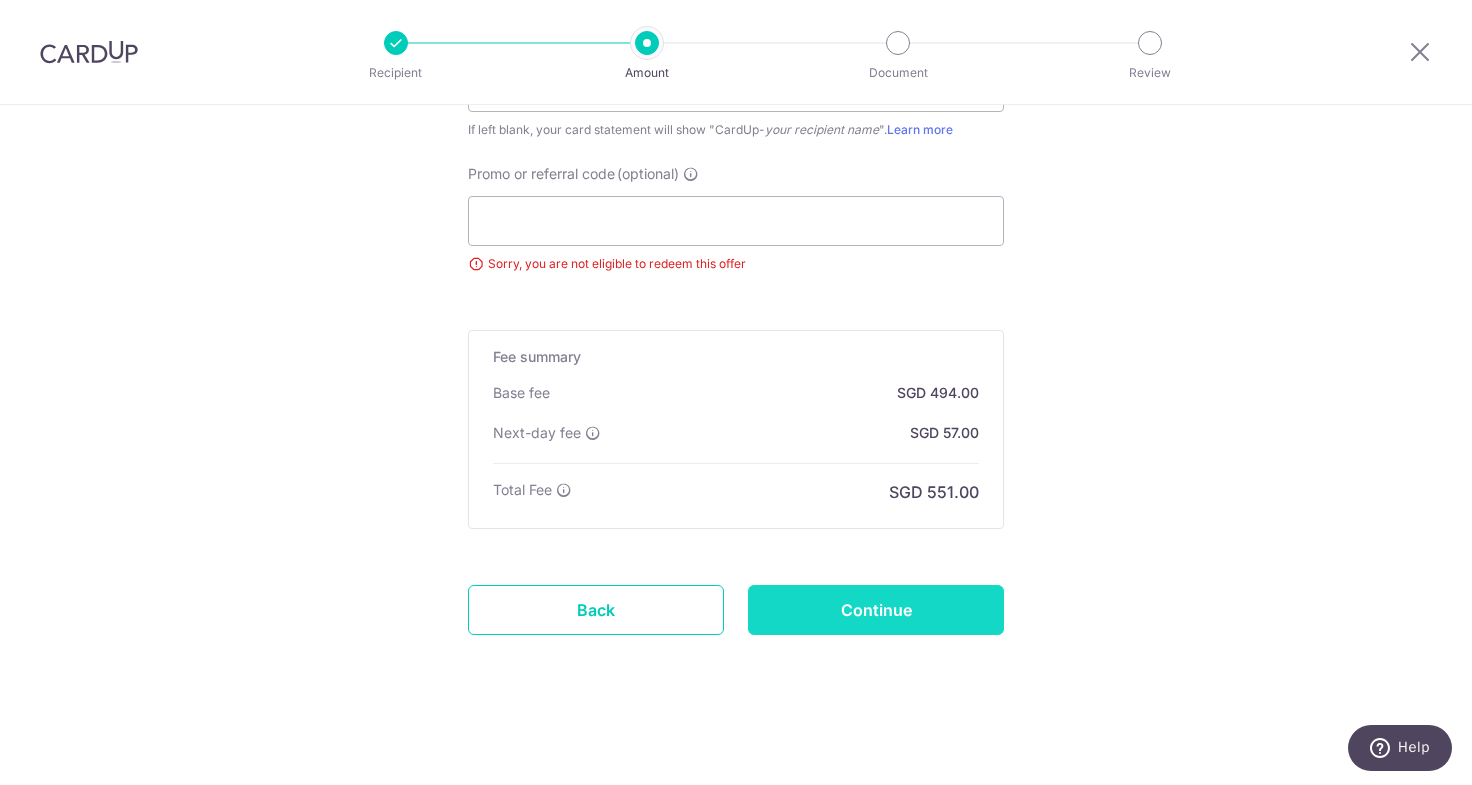 click on "Continue" at bounding box center [876, 610] 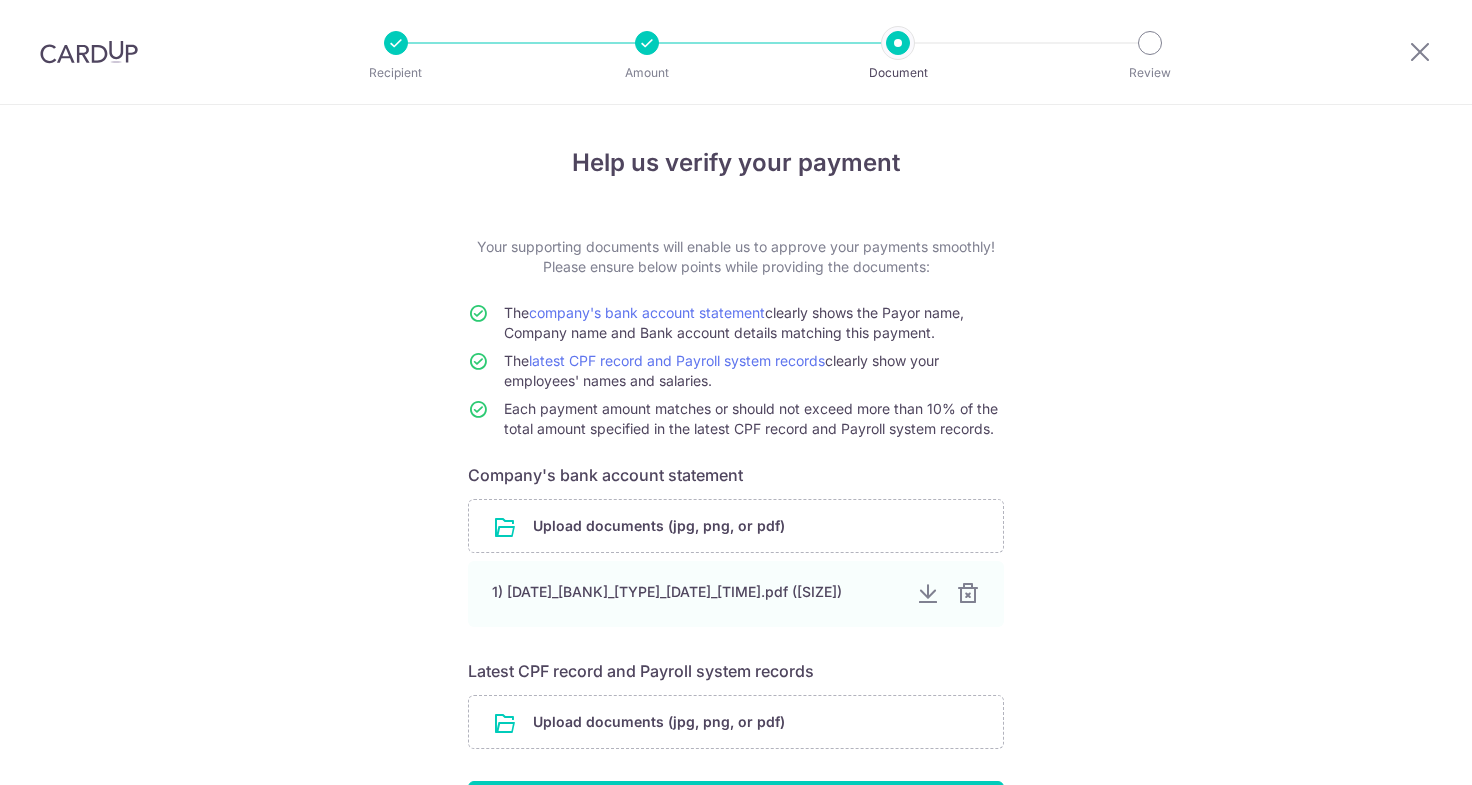 scroll, scrollTop: 0, scrollLeft: 0, axis: both 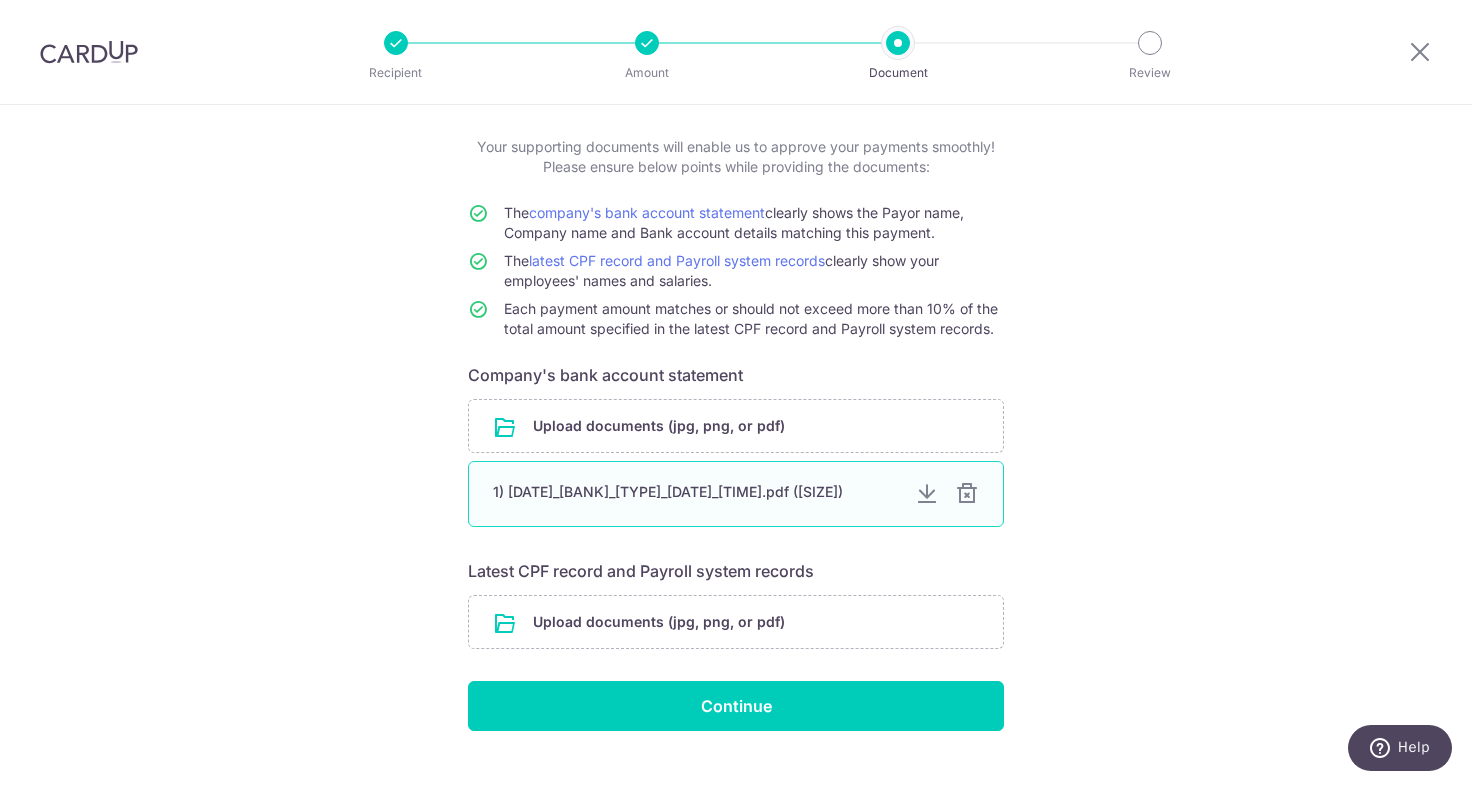click at bounding box center [967, 494] 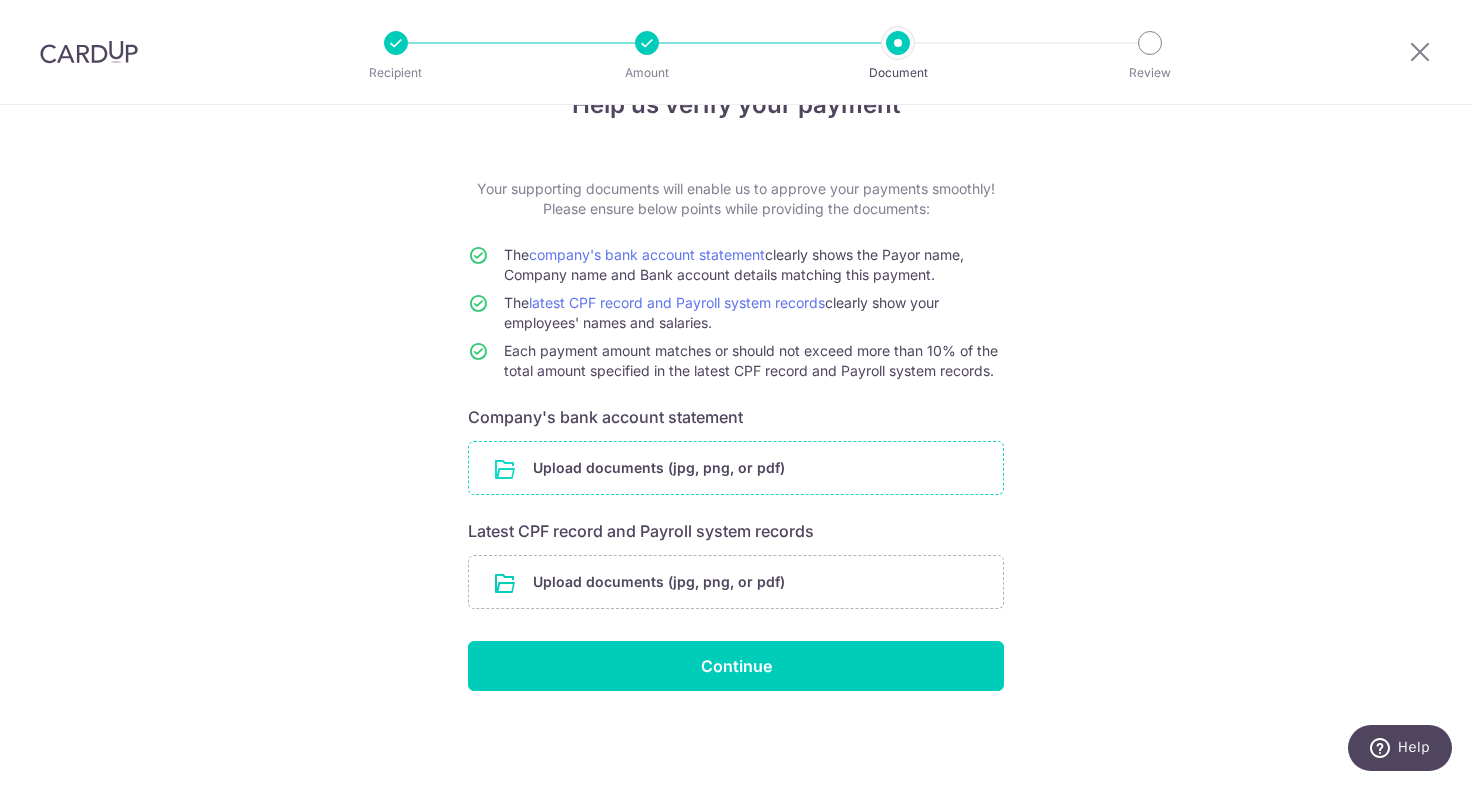 click at bounding box center [736, 468] 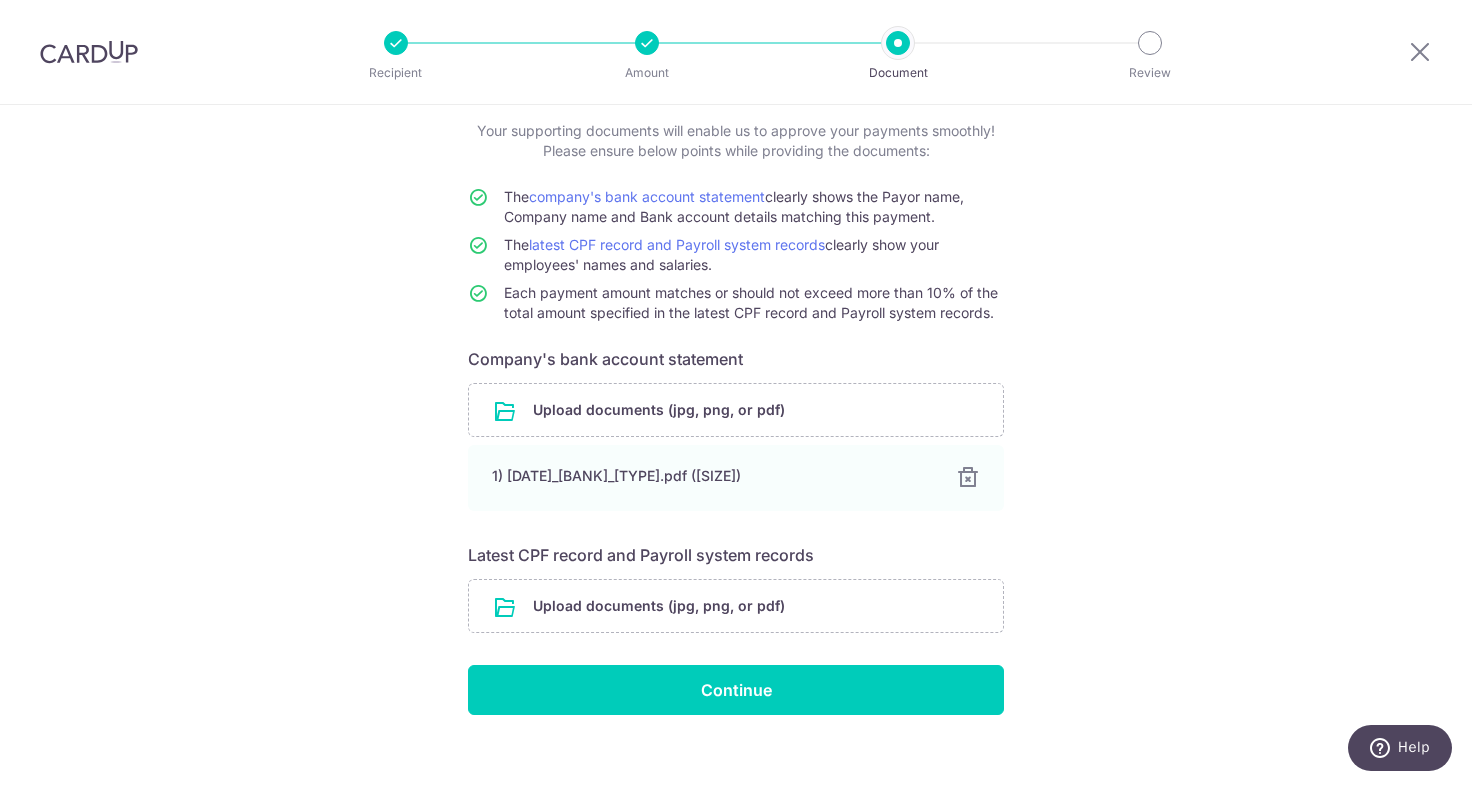 scroll, scrollTop: 140, scrollLeft: 0, axis: vertical 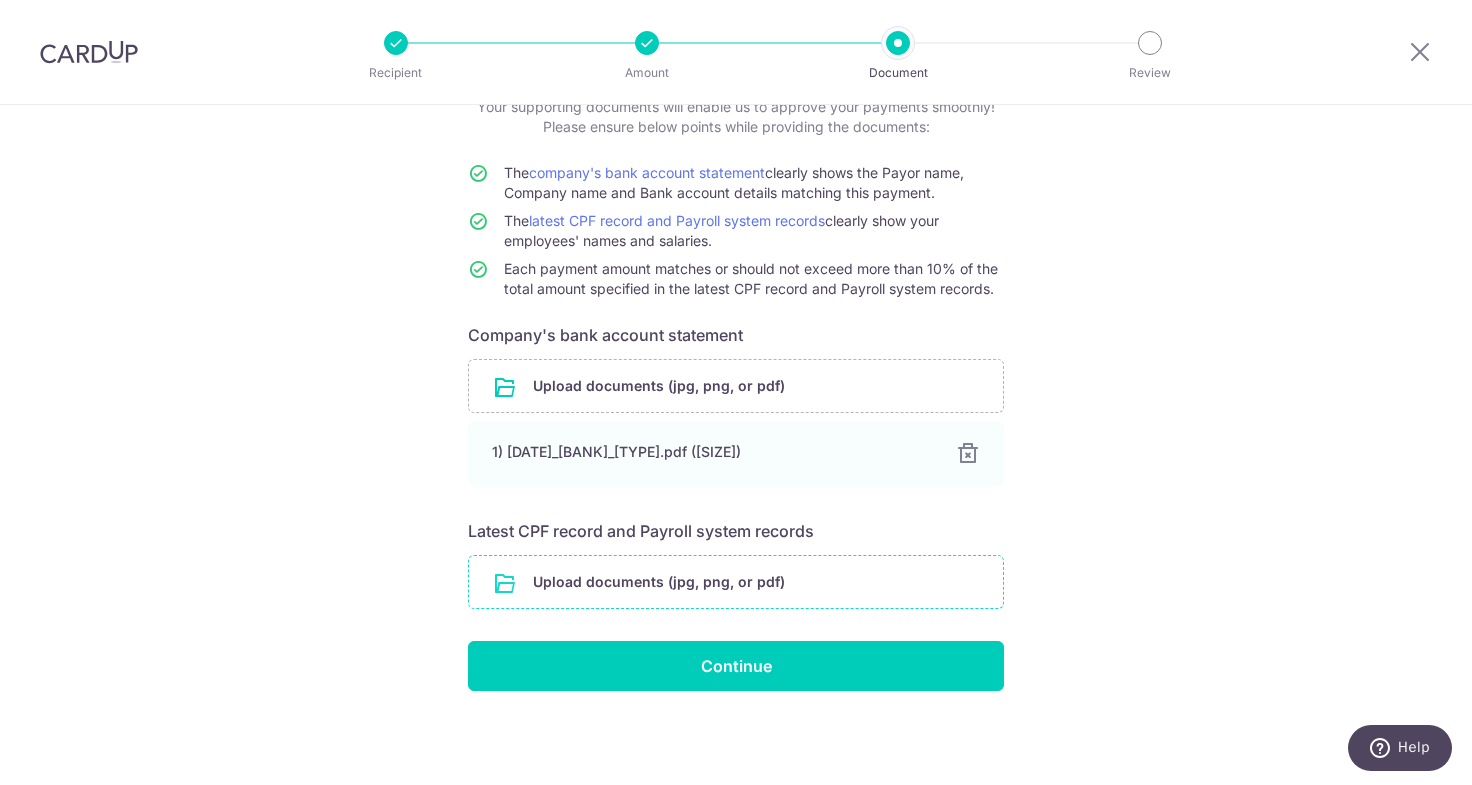 click at bounding box center (736, 582) 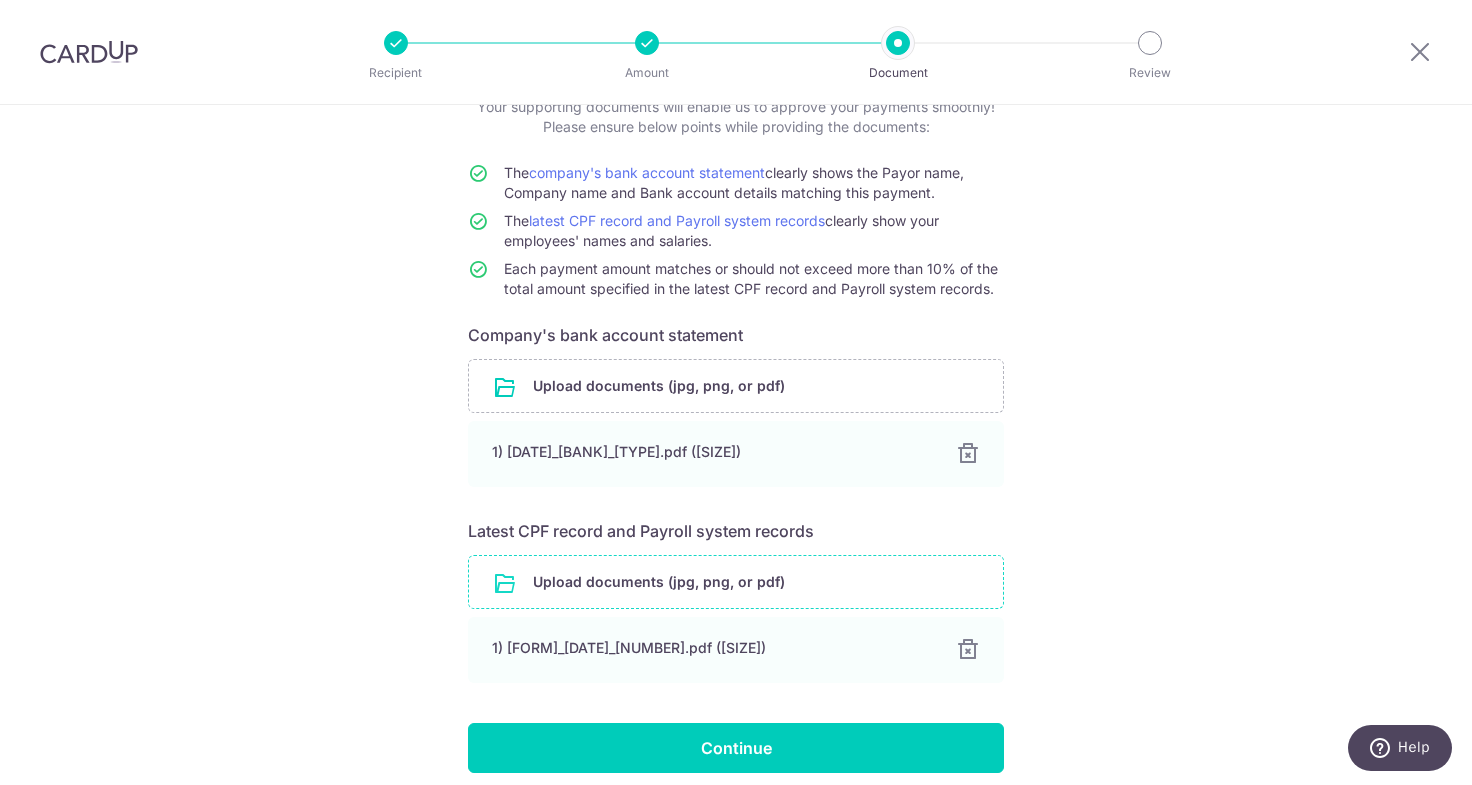scroll, scrollTop: 222, scrollLeft: 0, axis: vertical 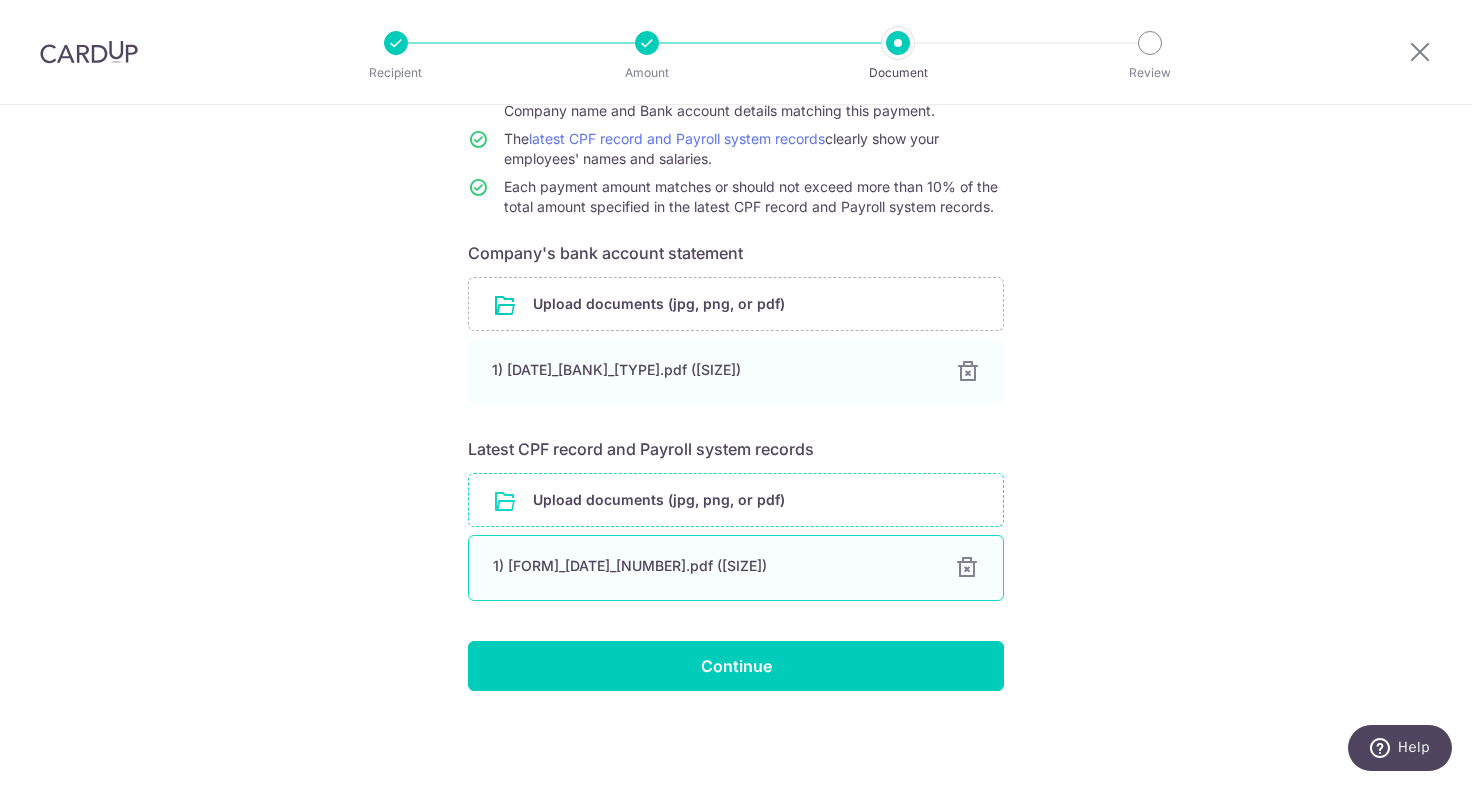 click on "1) [FORM]_[DATE]_[NUMBER].pdf ([SIZE])" at bounding box center [712, 566] 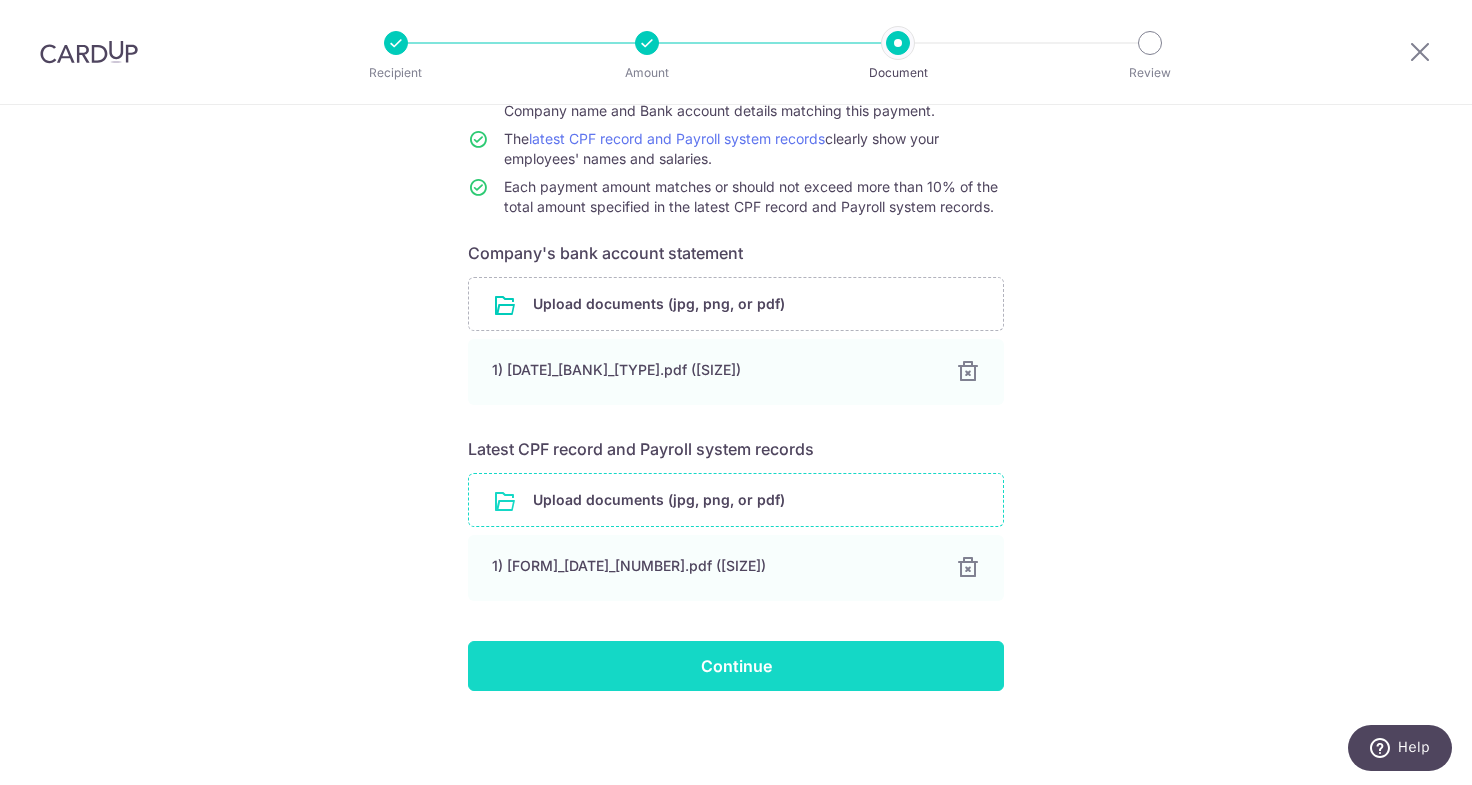 click on "Continue" at bounding box center [736, 666] 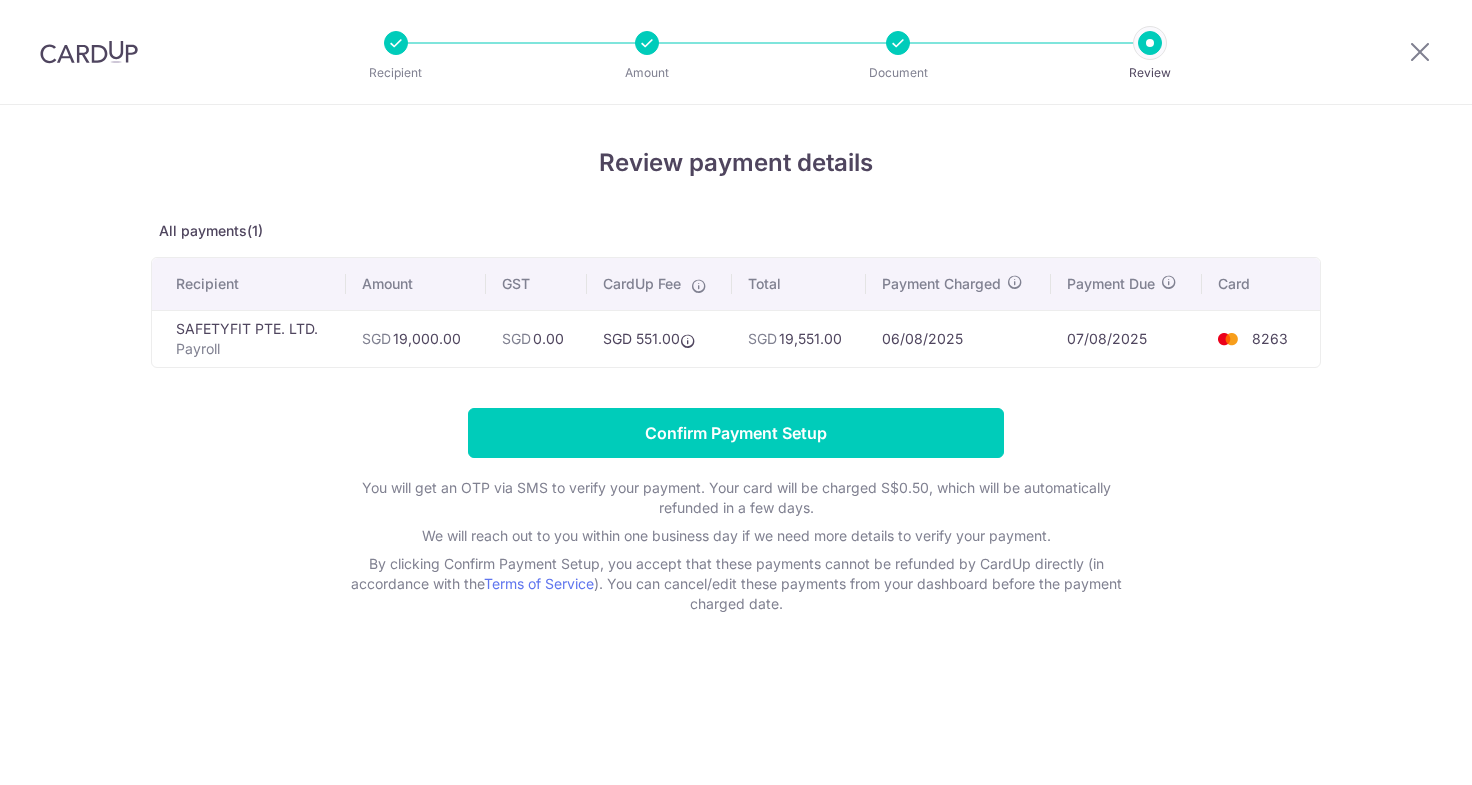 scroll, scrollTop: 0, scrollLeft: 0, axis: both 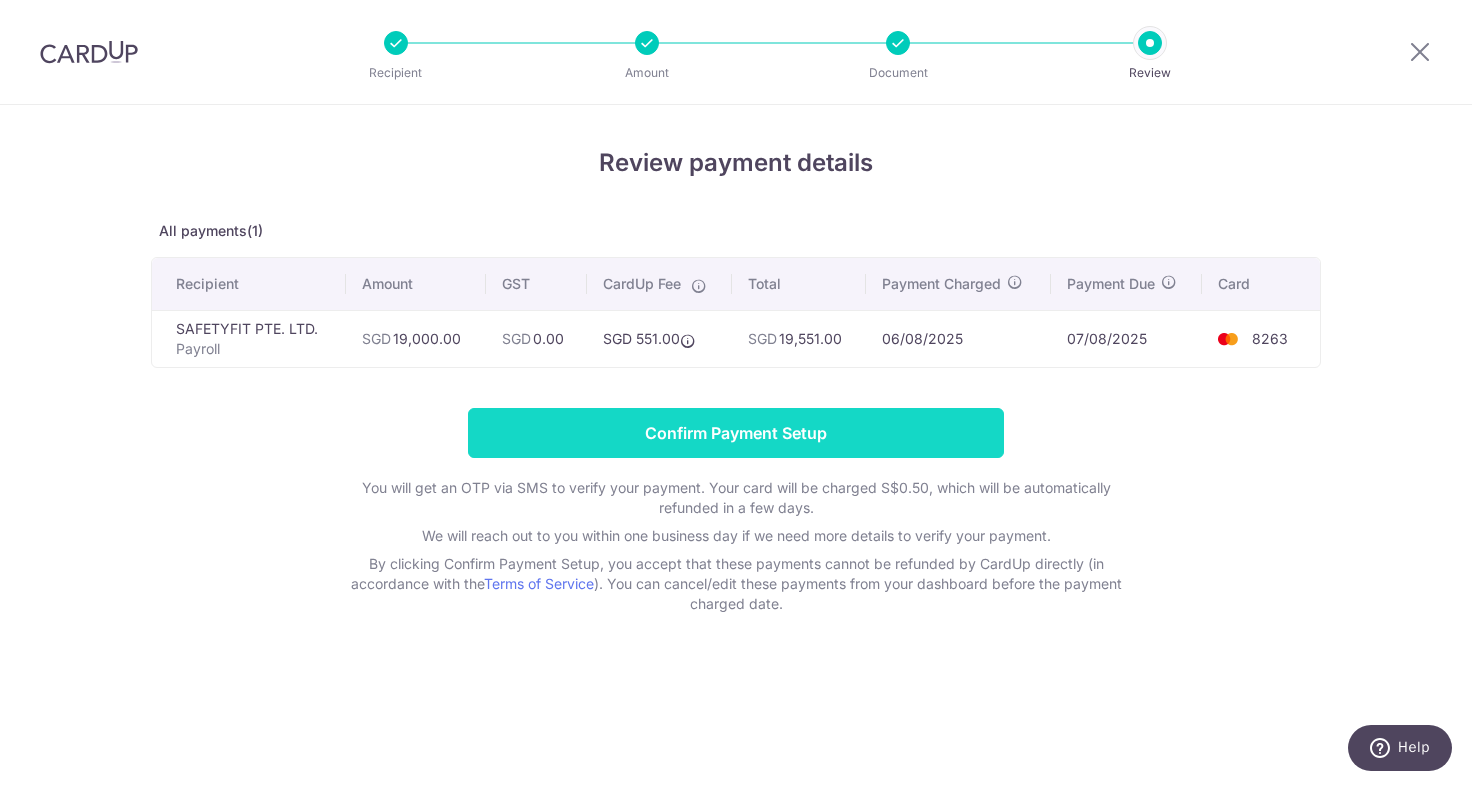 click on "Confirm Payment Setup" at bounding box center [736, 433] 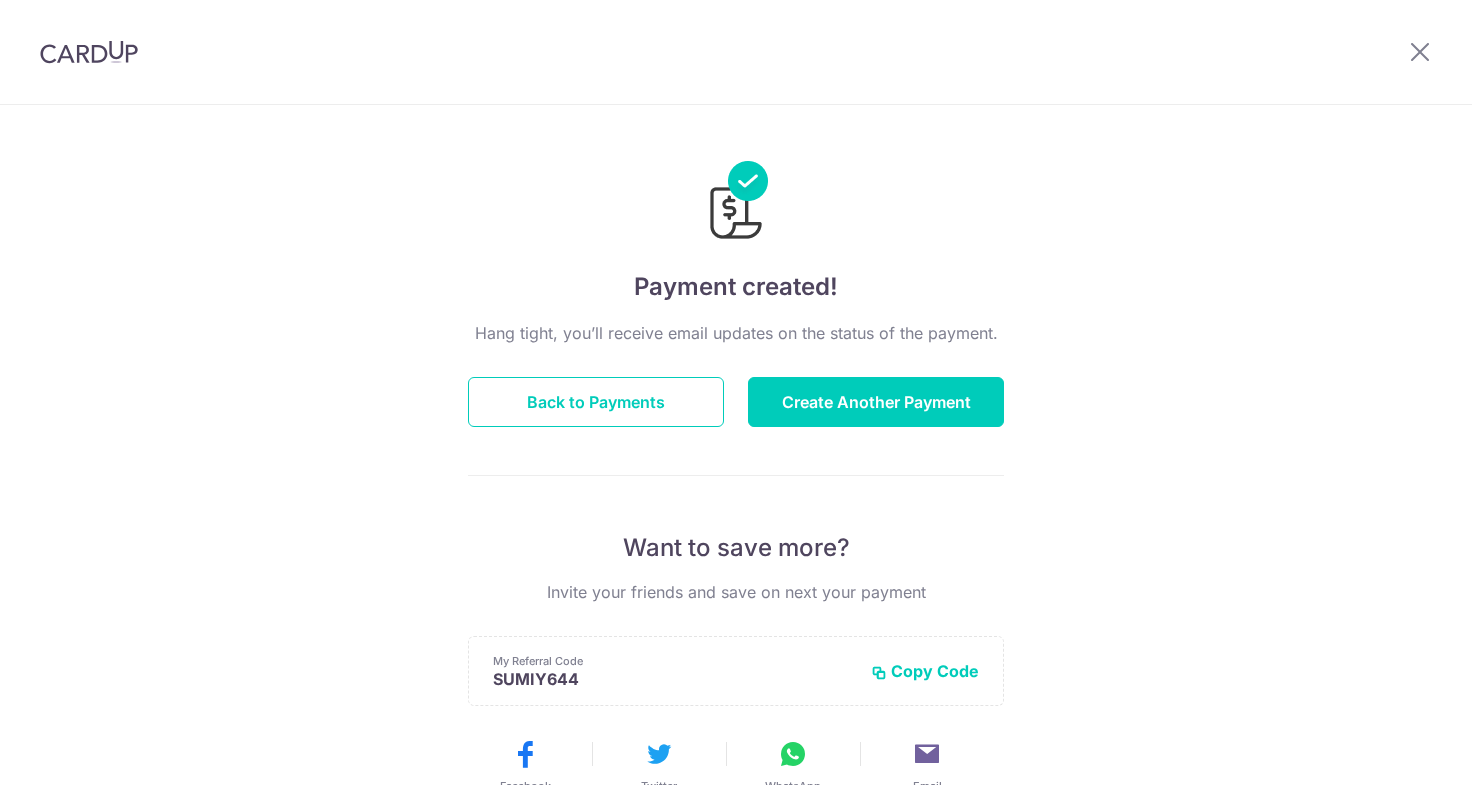 scroll, scrollTop: 0, scrollLeft: 0, axis: both 